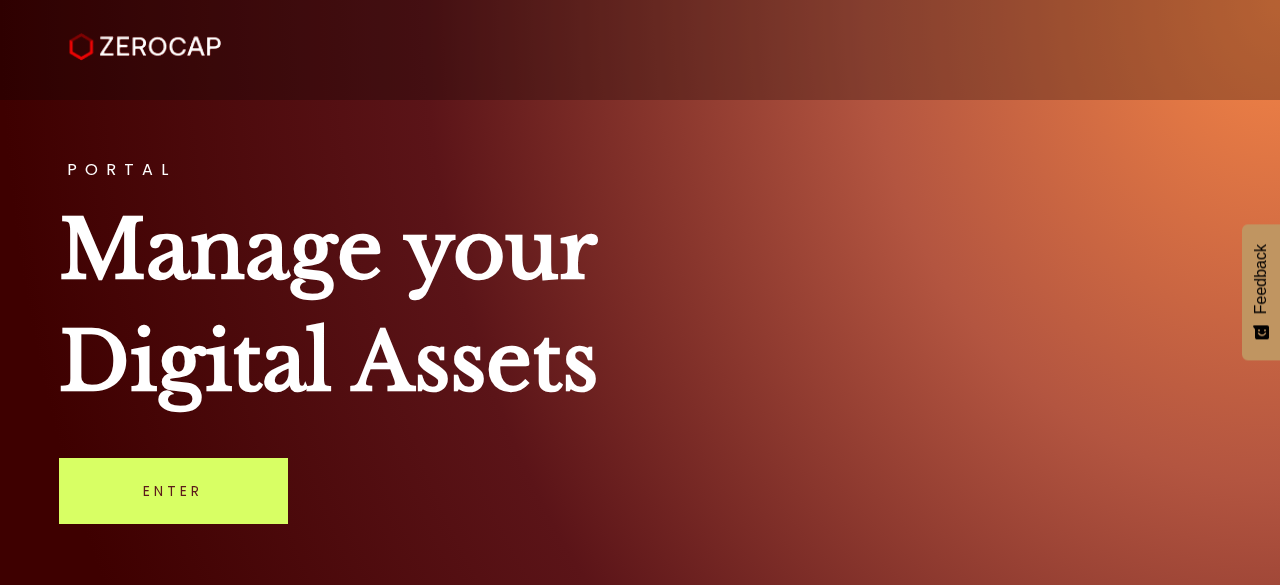 scroll, scrollTop: 0, scrollLeft: 0, axis: both 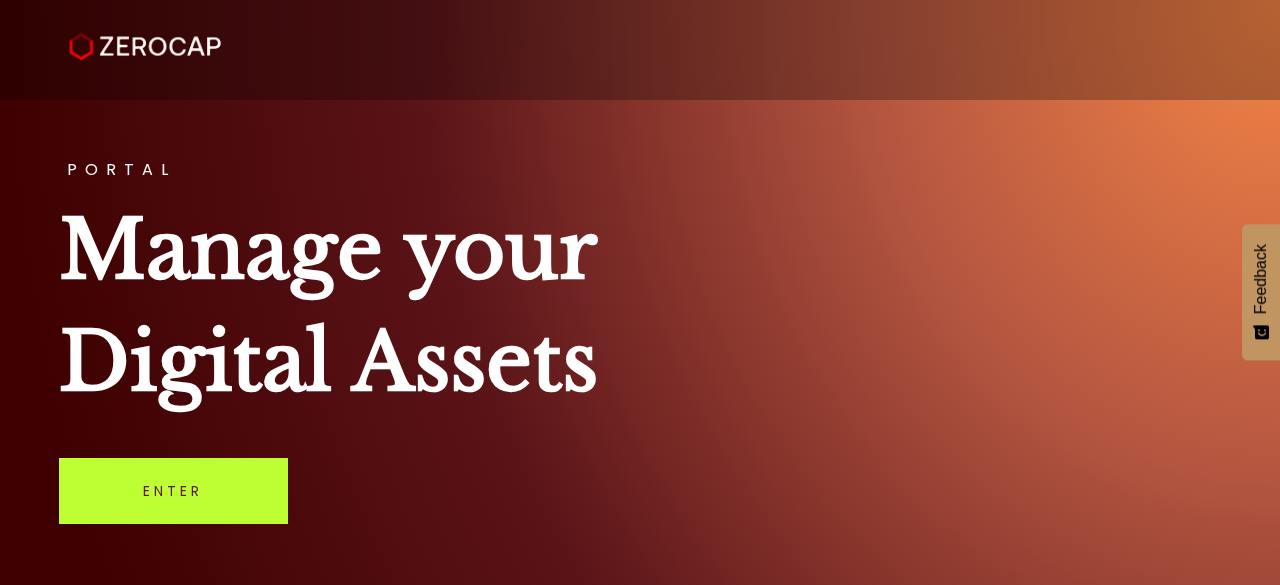 click on "Enter" at bounding box center [173, 491] 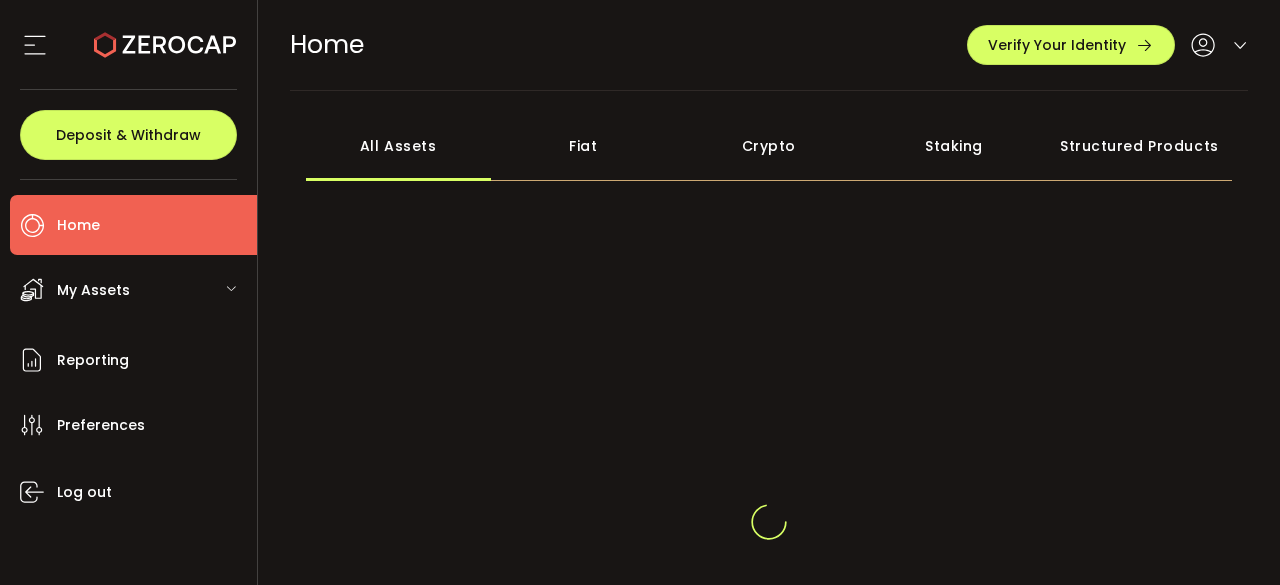 scroll, scrollTop: 0, scrollLeft: 0, axis: both 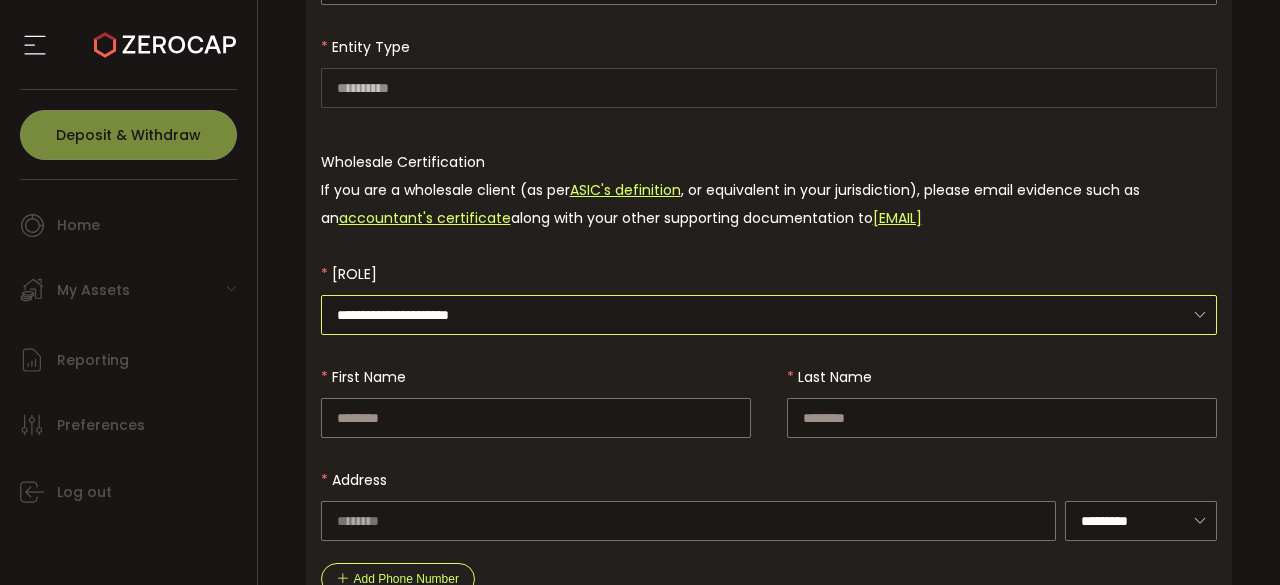click on "**********" at bounding box center [769, 315] 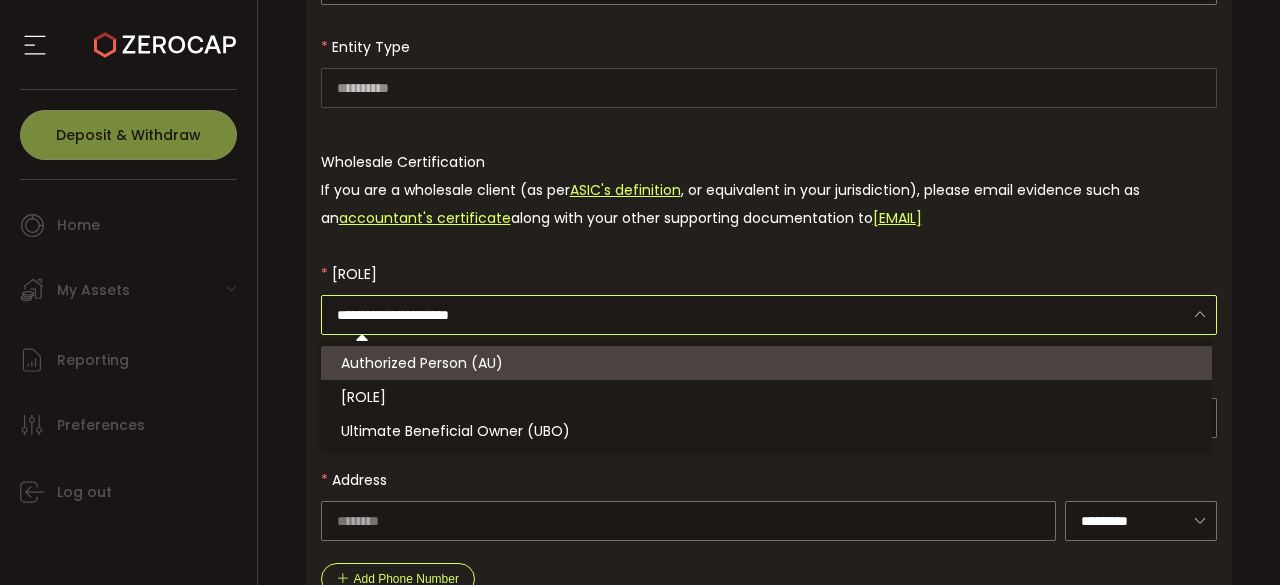 click on "**********" at bounding box center [769, 315] 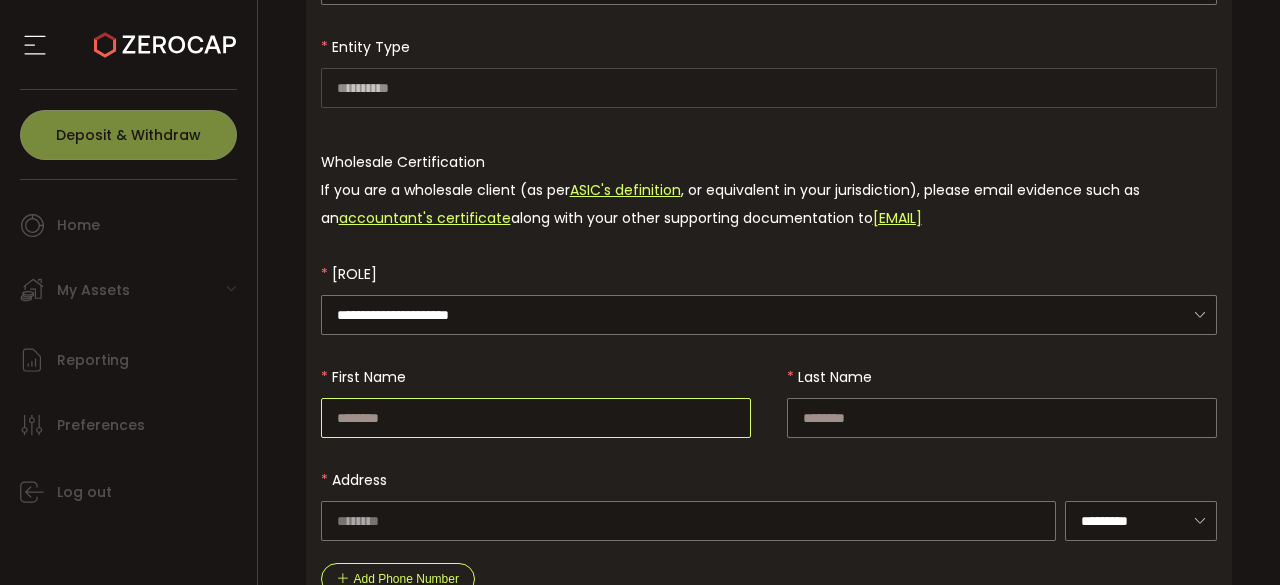 click at bounding box center (536, 418) 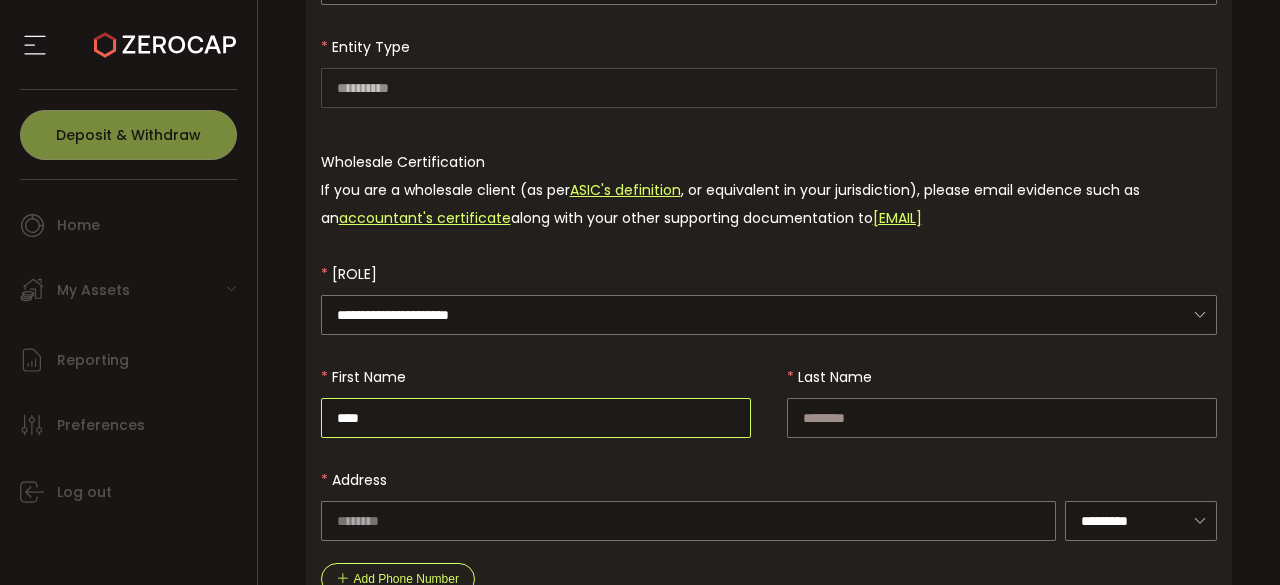 type on "****" 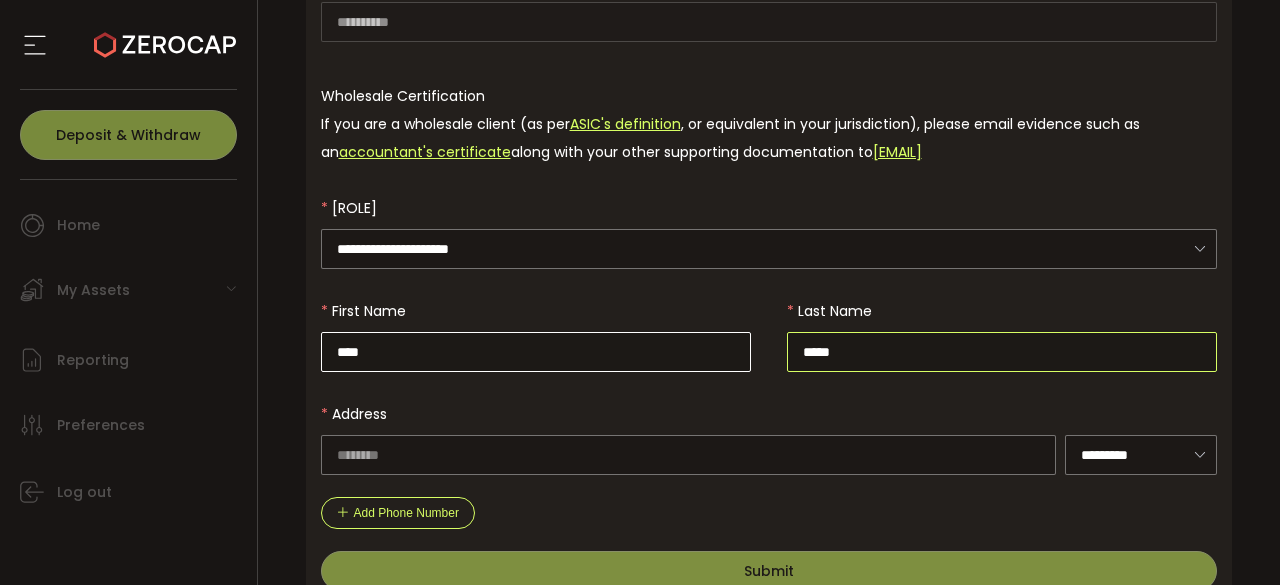 scroll, scrollTop: 432, scrollLeft: 0, axis: vertical 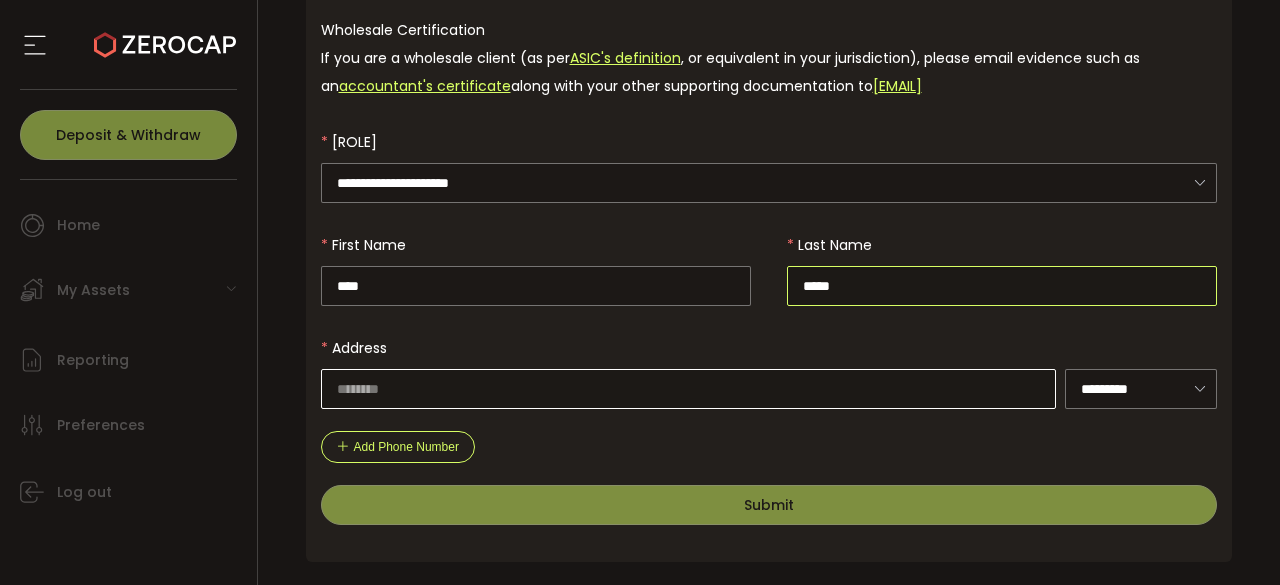 type on "*****" 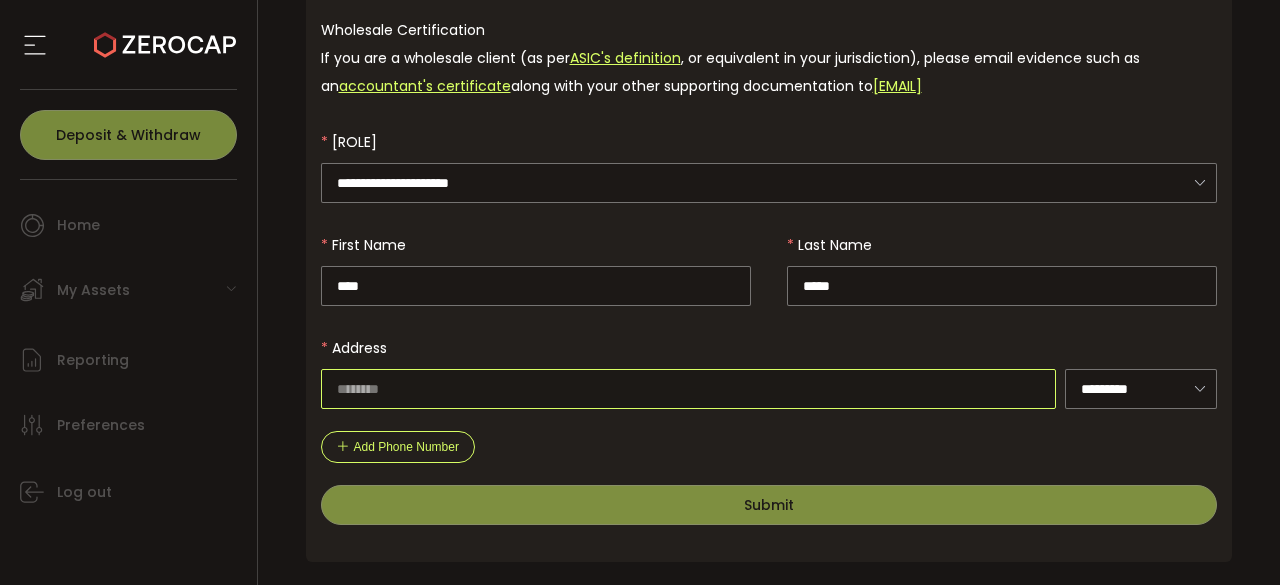 click at bounding box center (688, 389) 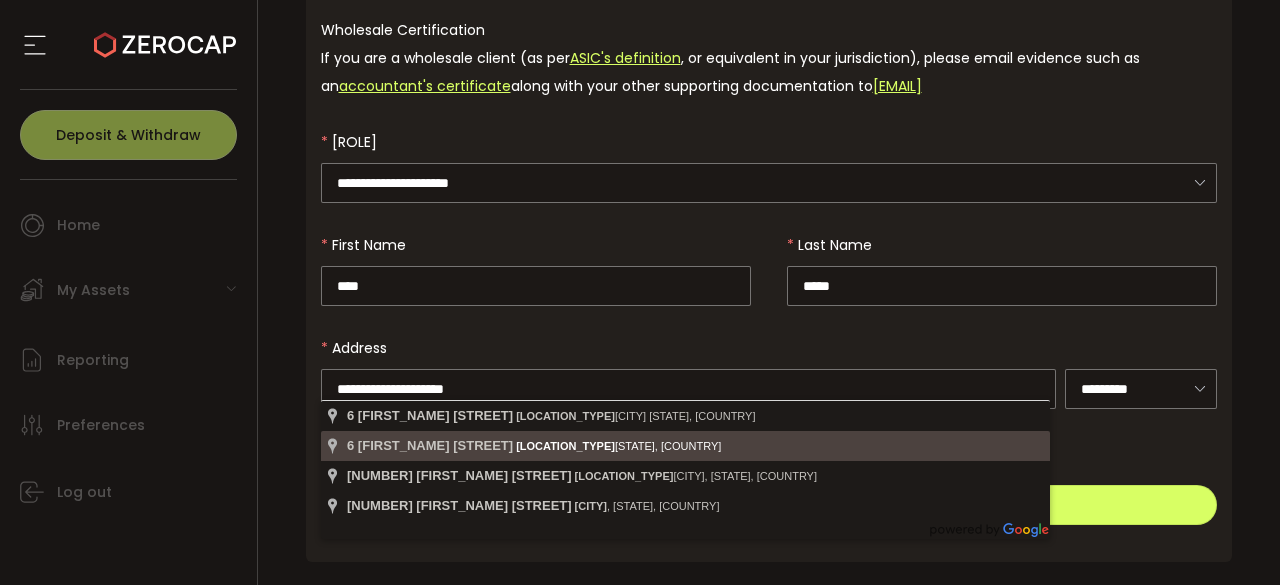 type on "**********" 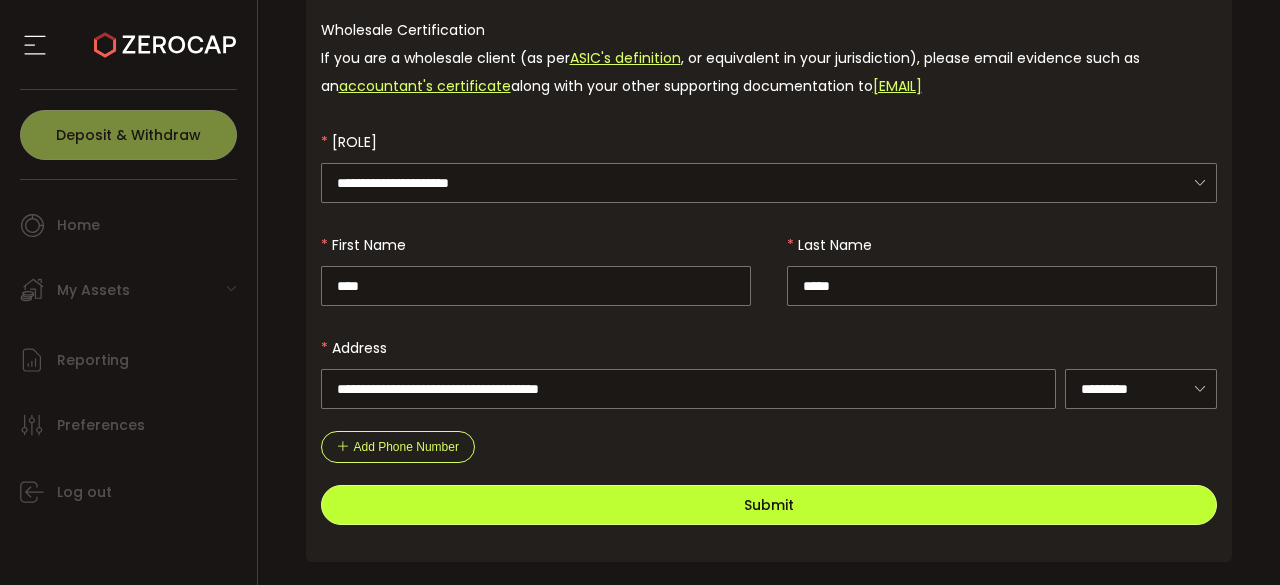 click on "Submit" at bounding box center (769, 505) 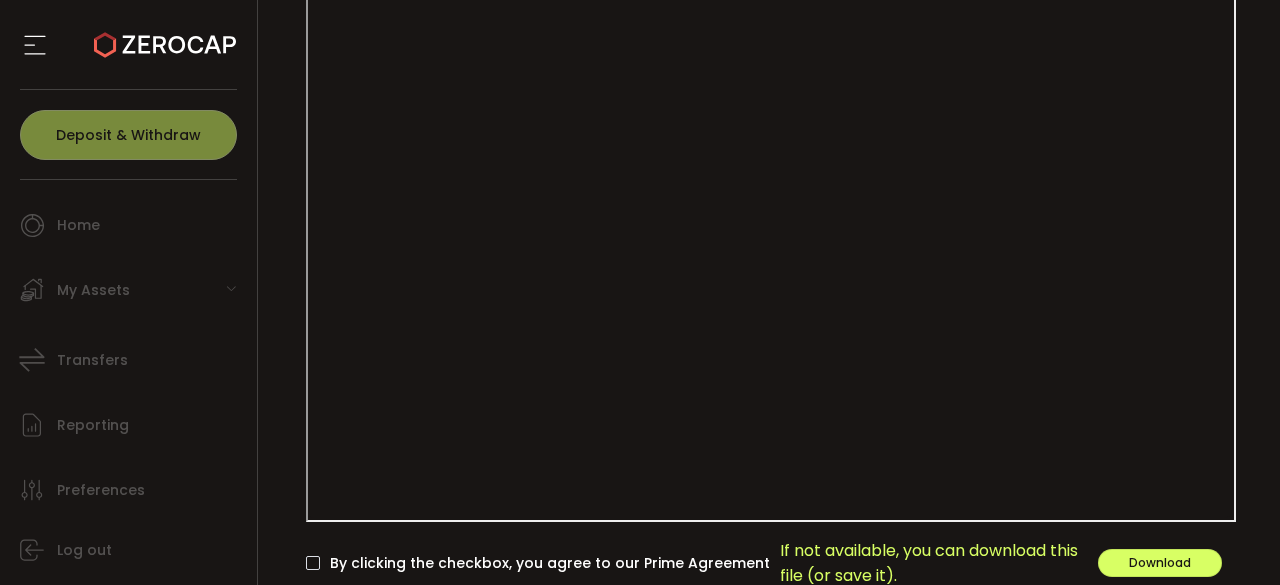 scroll, scrollTop: 514, scrollLeft: 0, axis: vertical 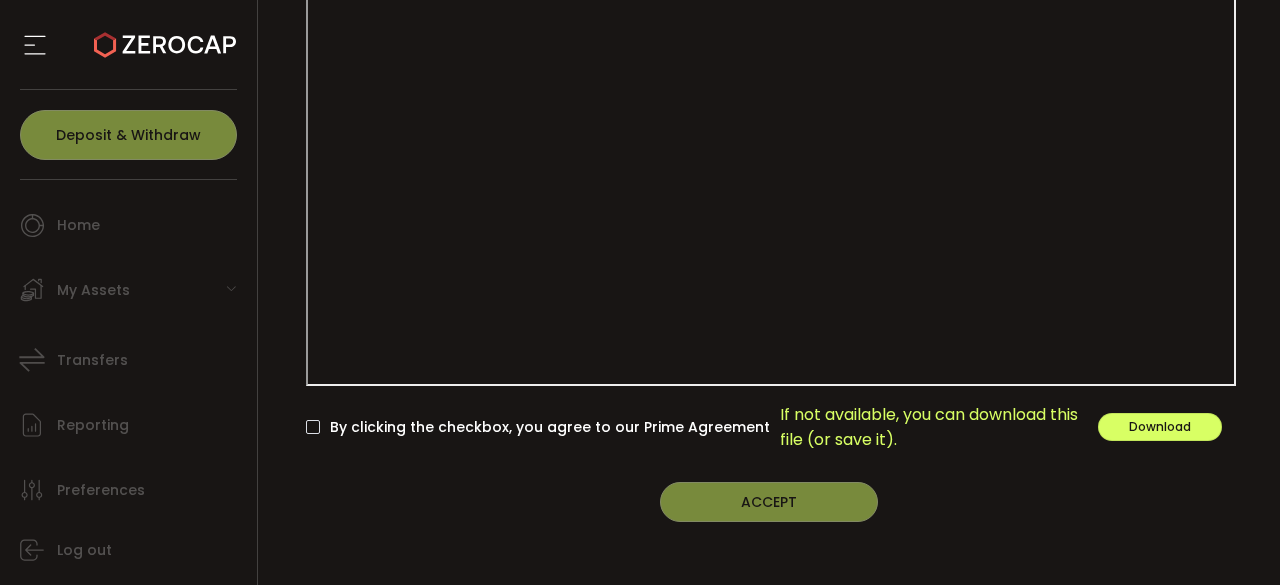 click on "By clicking the checkbox, you agree to our Prime
Agreement" at bounding box center [545, 427] 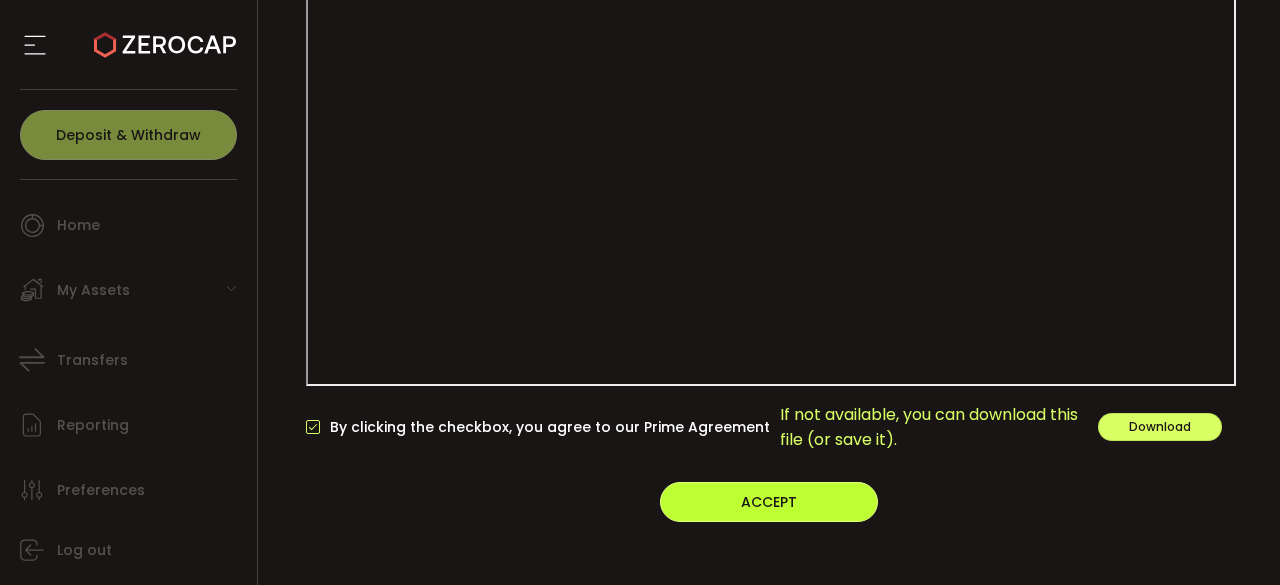 click on "ACCEPT" at bounding box center [769, 502] 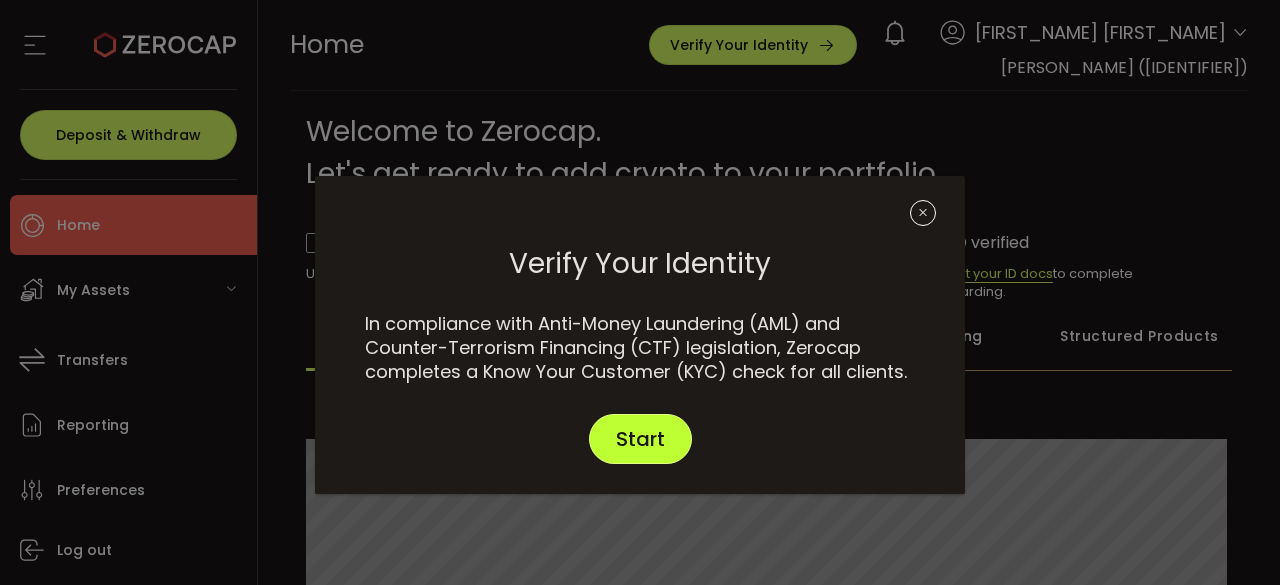 click on "Start" at bounding box center [640, 439] 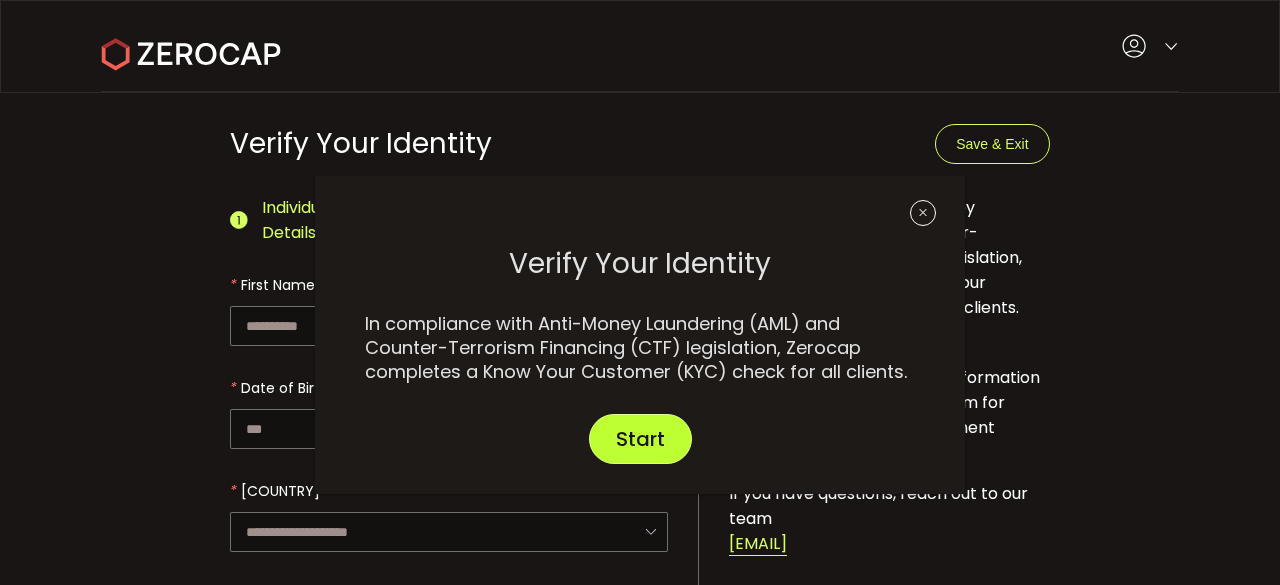 type on "****" 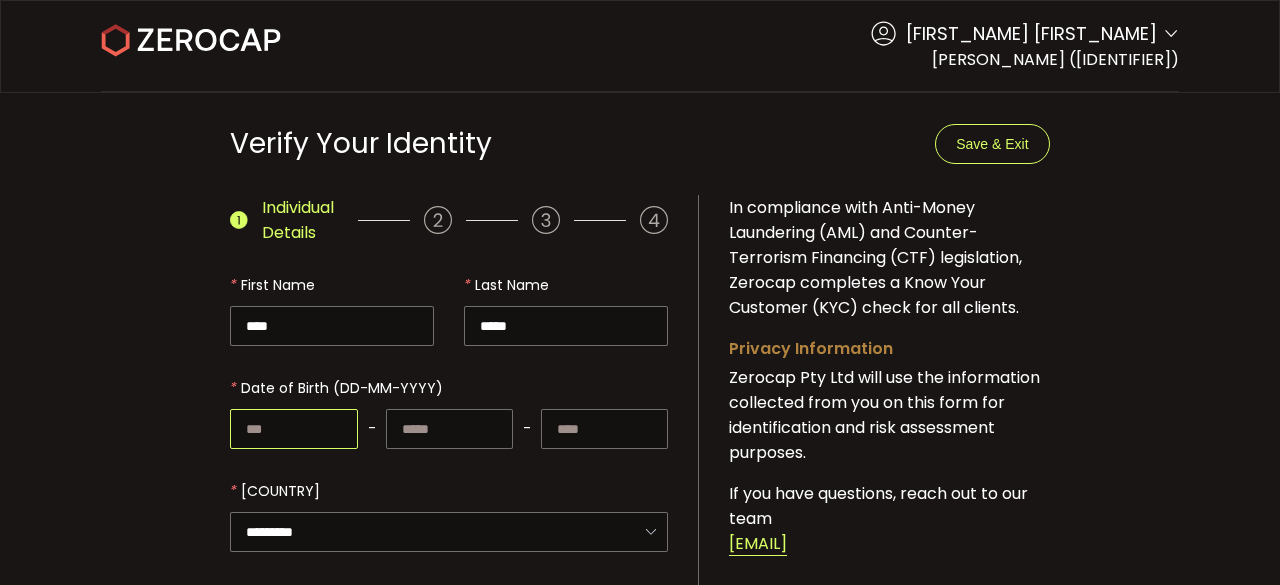click at bounding box center [293, 429] 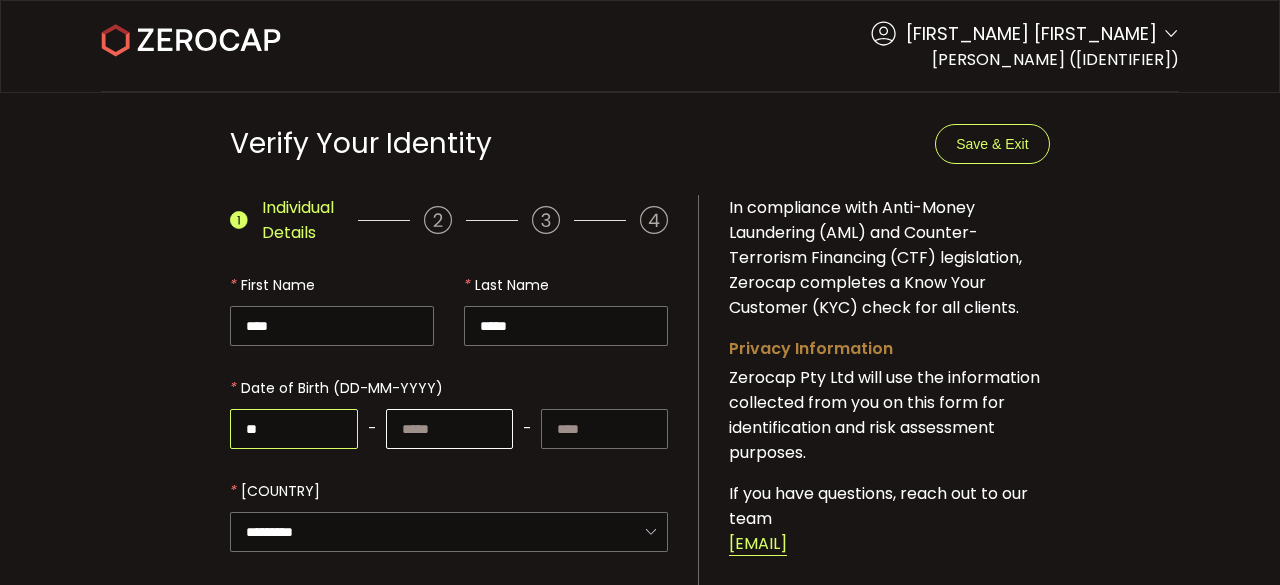 type on "**" 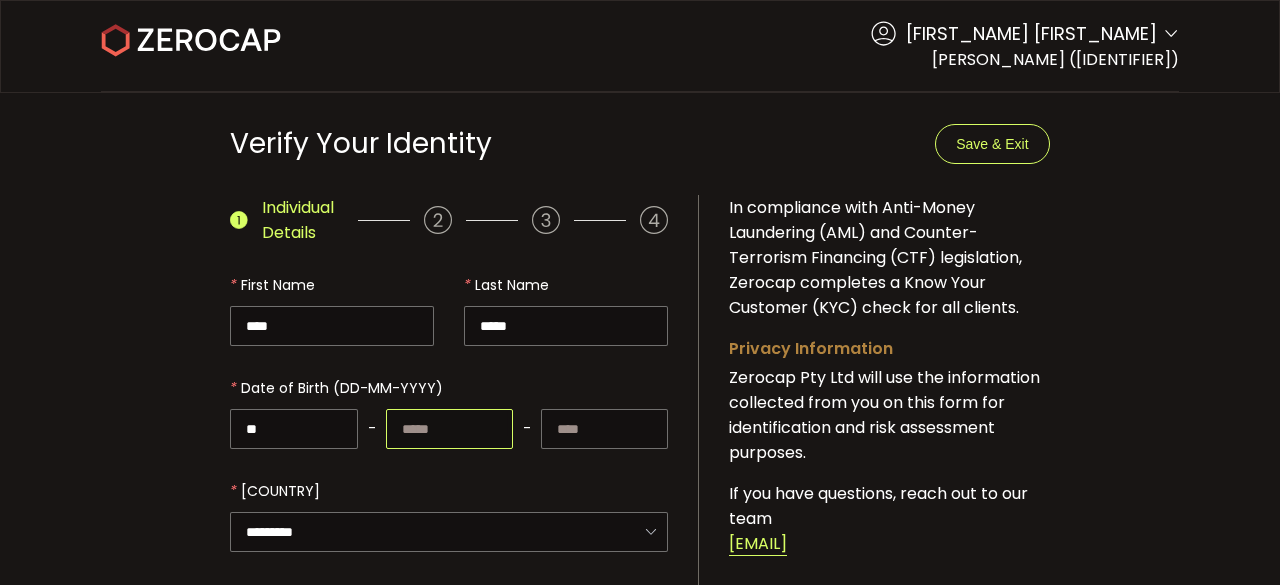 click at bounding box center [449, 429] 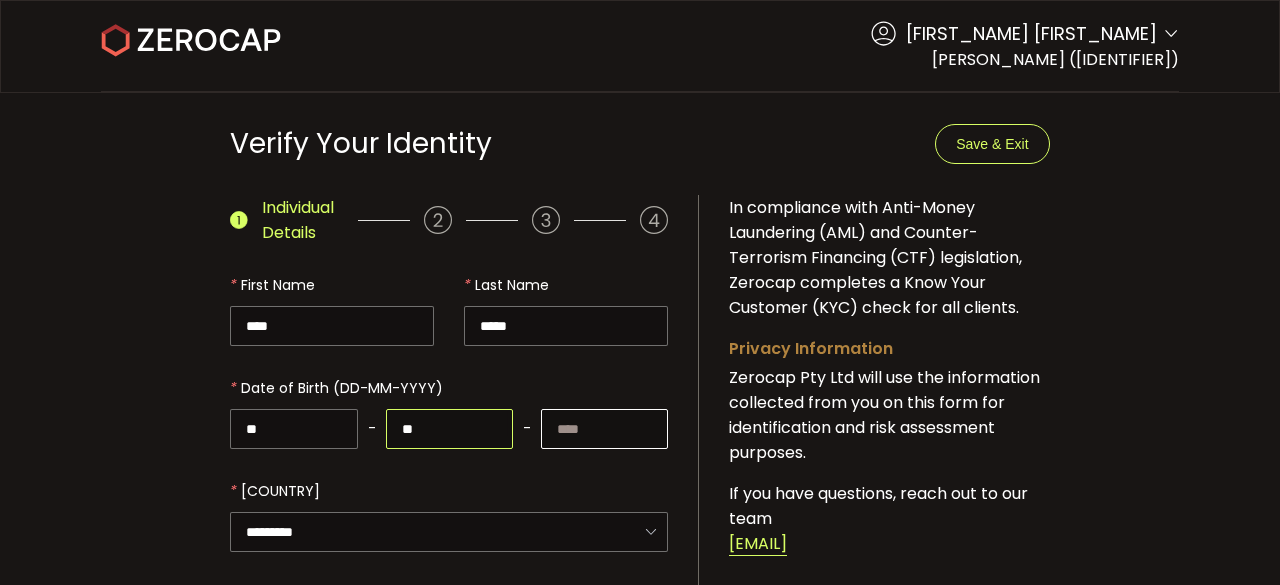 type on "**" 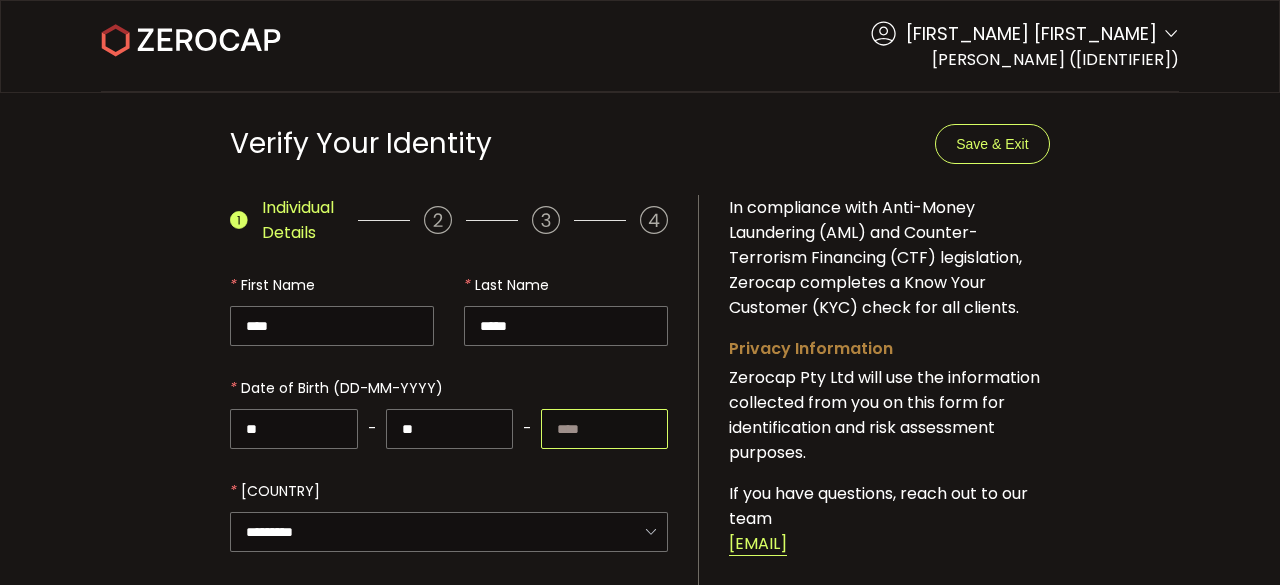 click at bounding box center (604, 429) 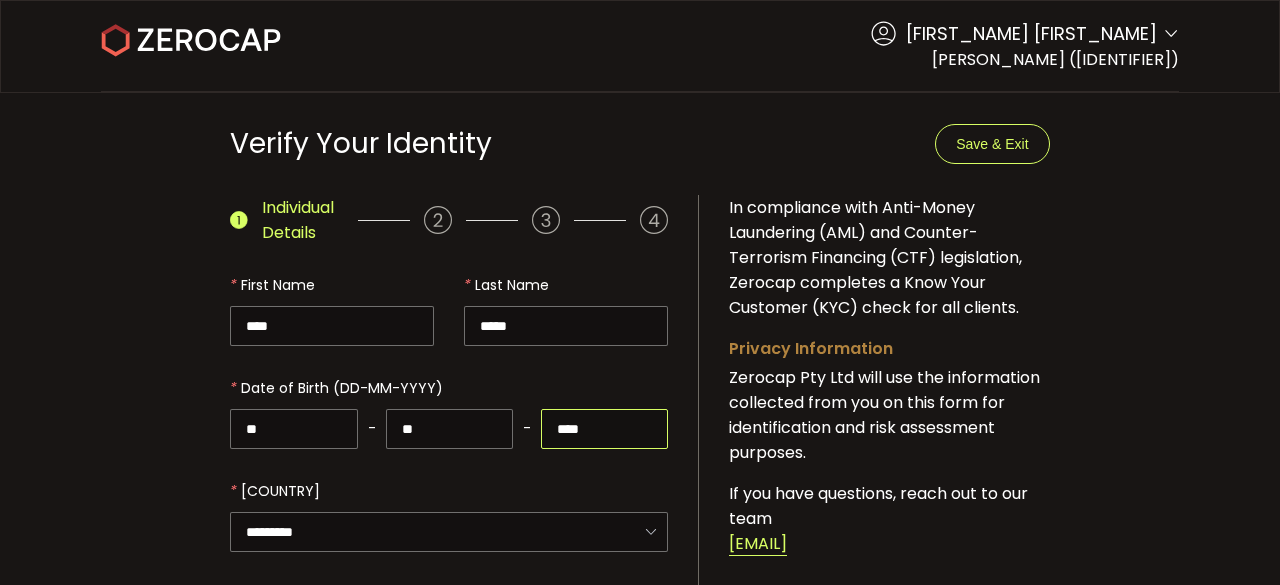 scroll, scrollTop: 400, scrollLeft: 0, axis: vertical 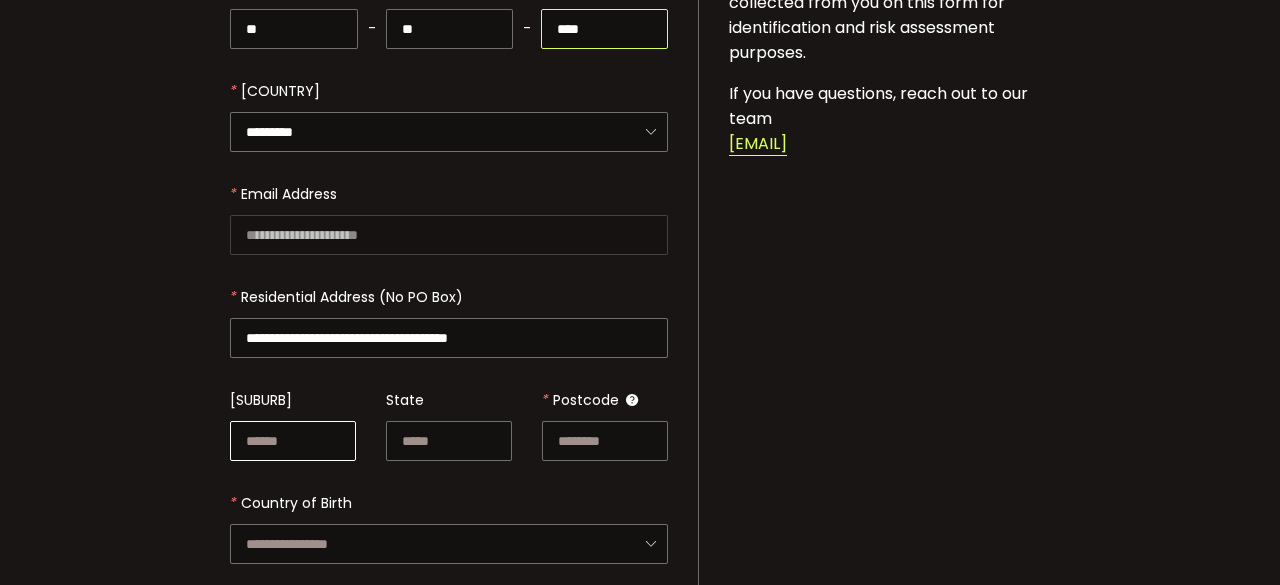 type on "****" 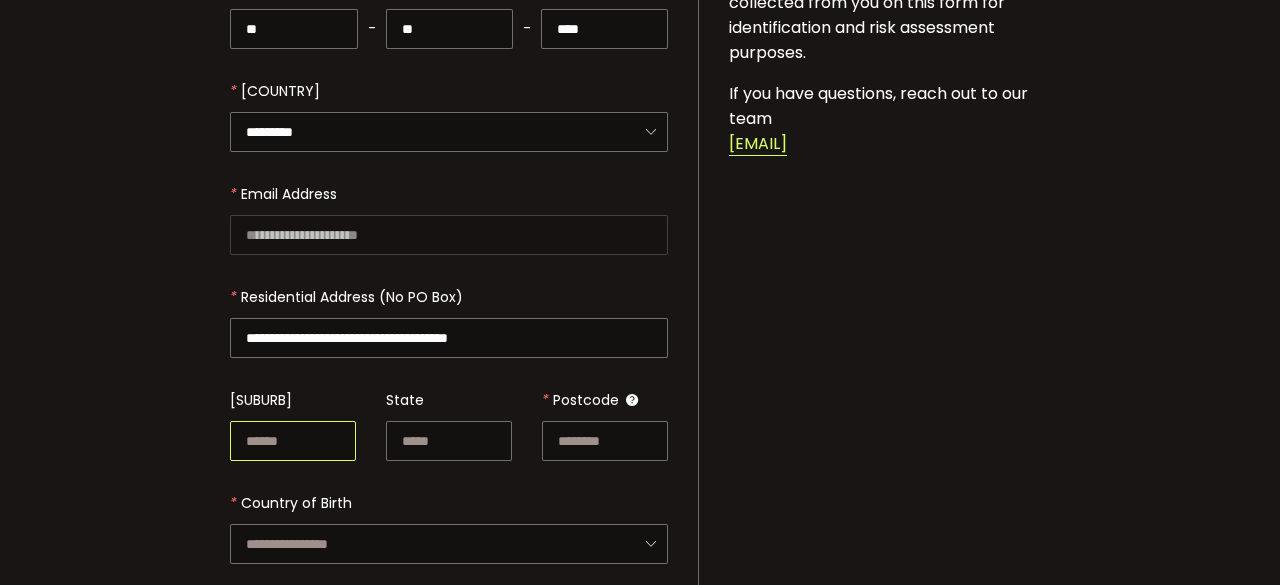 click at bounding box center (293, 441) 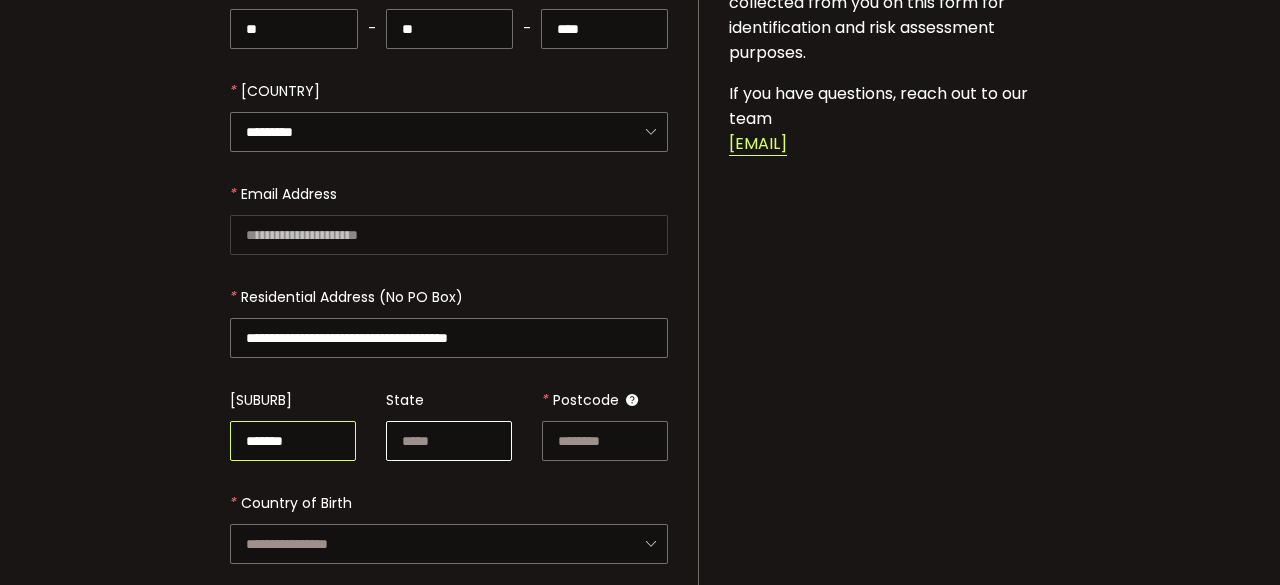 type on "*******" 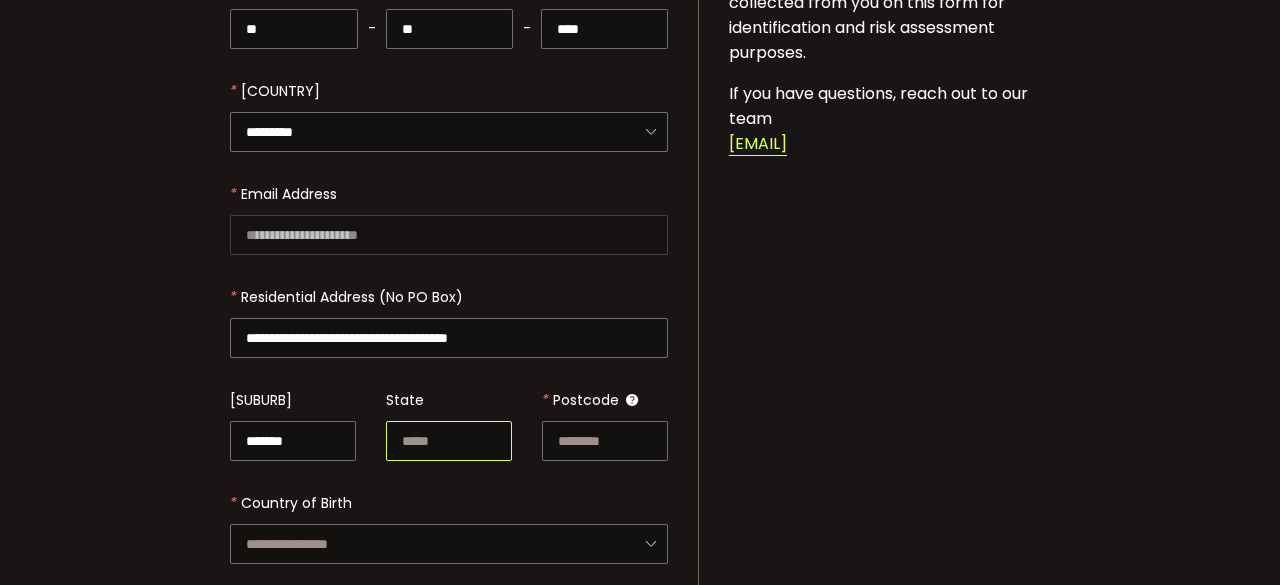 click at bounding box center [449, 441] 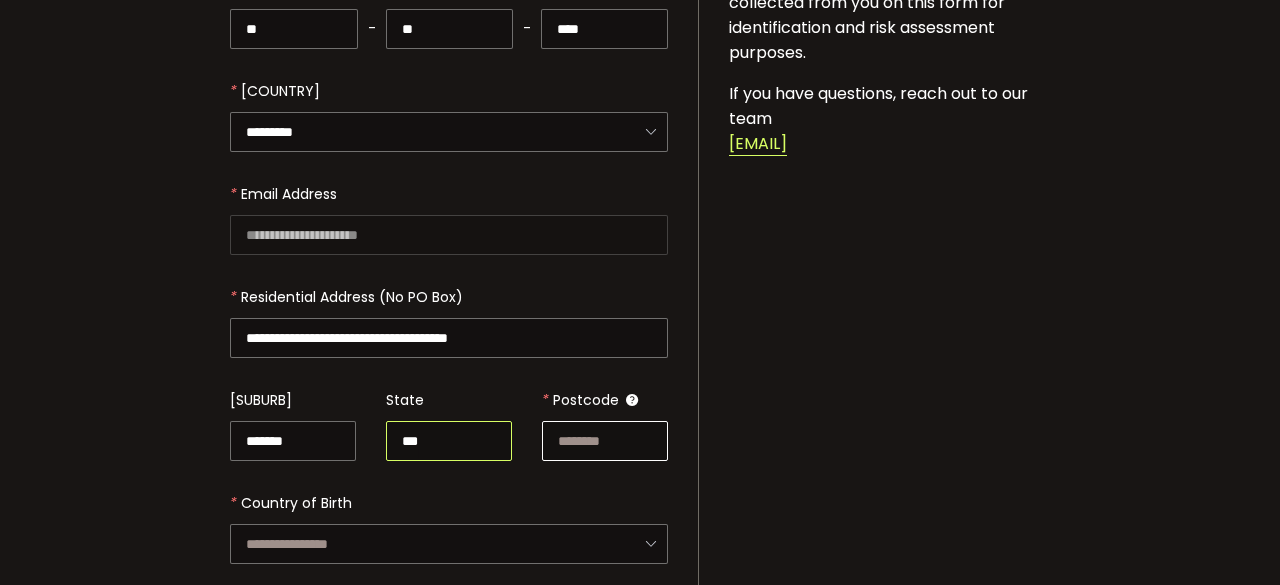 type on "***" 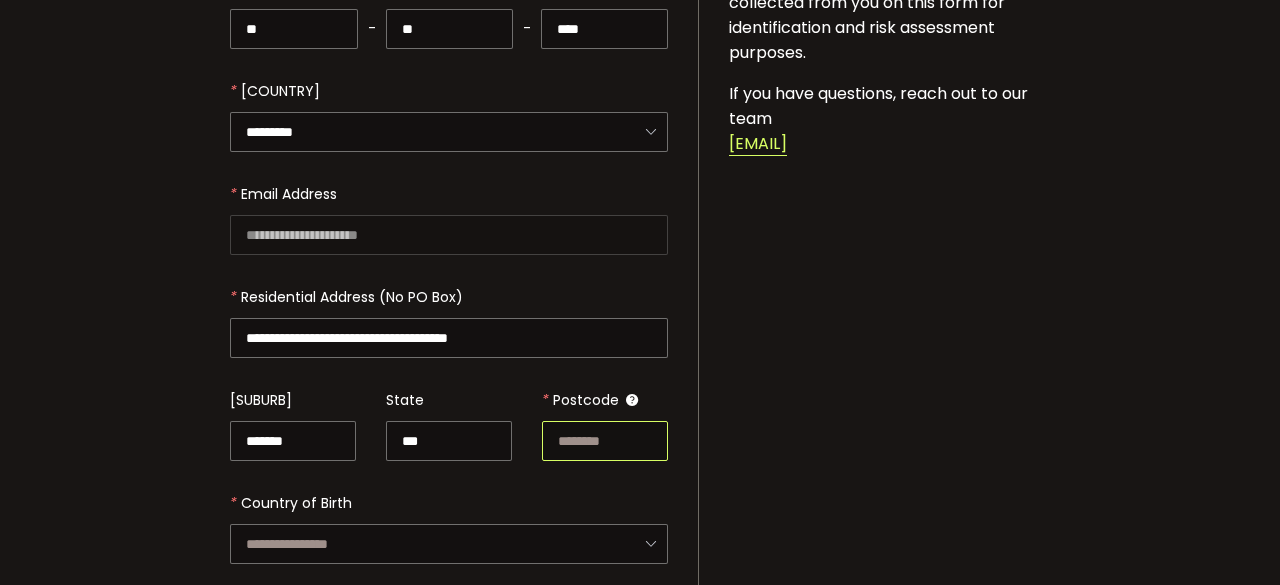 click at bounding box center [605, 441] 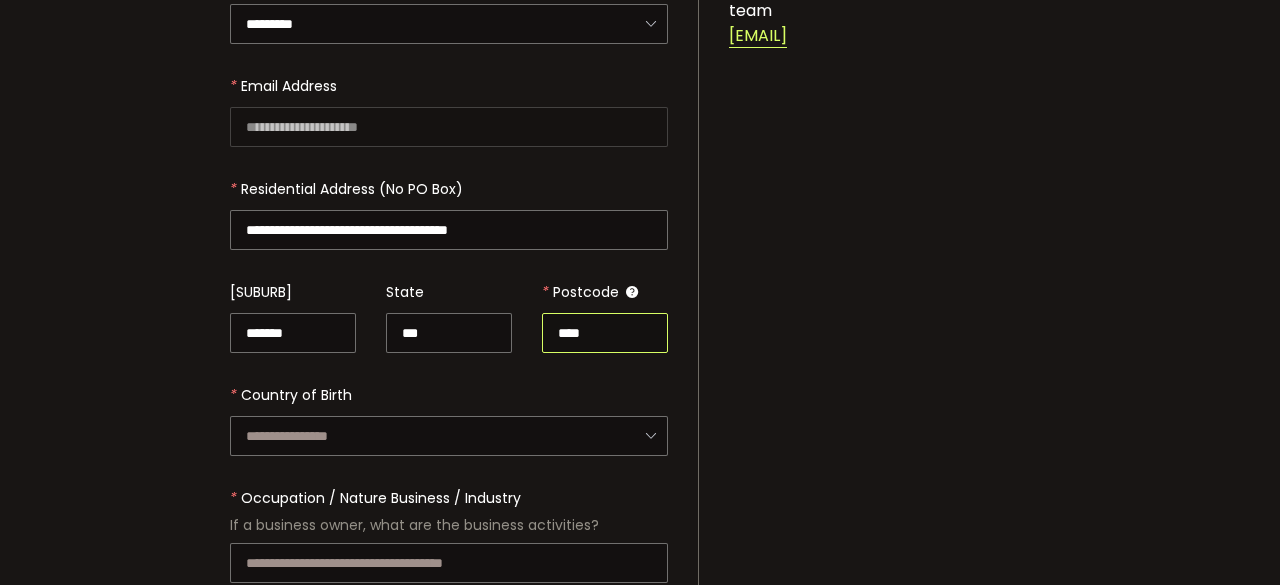 scroll, scrollTop: 600, scrollLeft: 0, axis: vertical 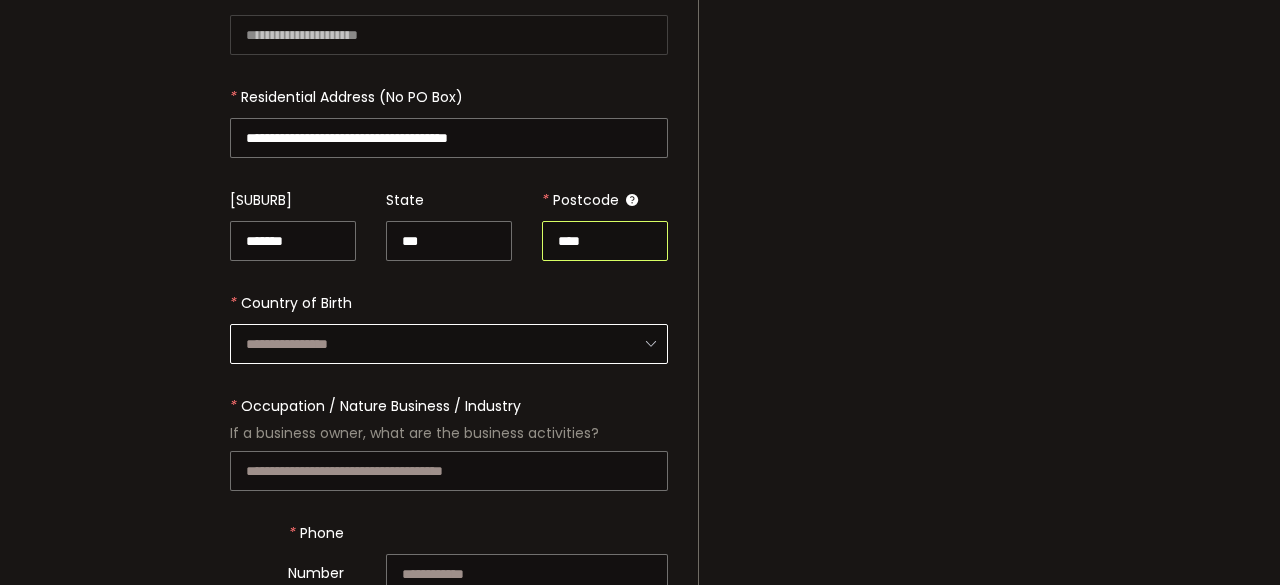 type on "****" 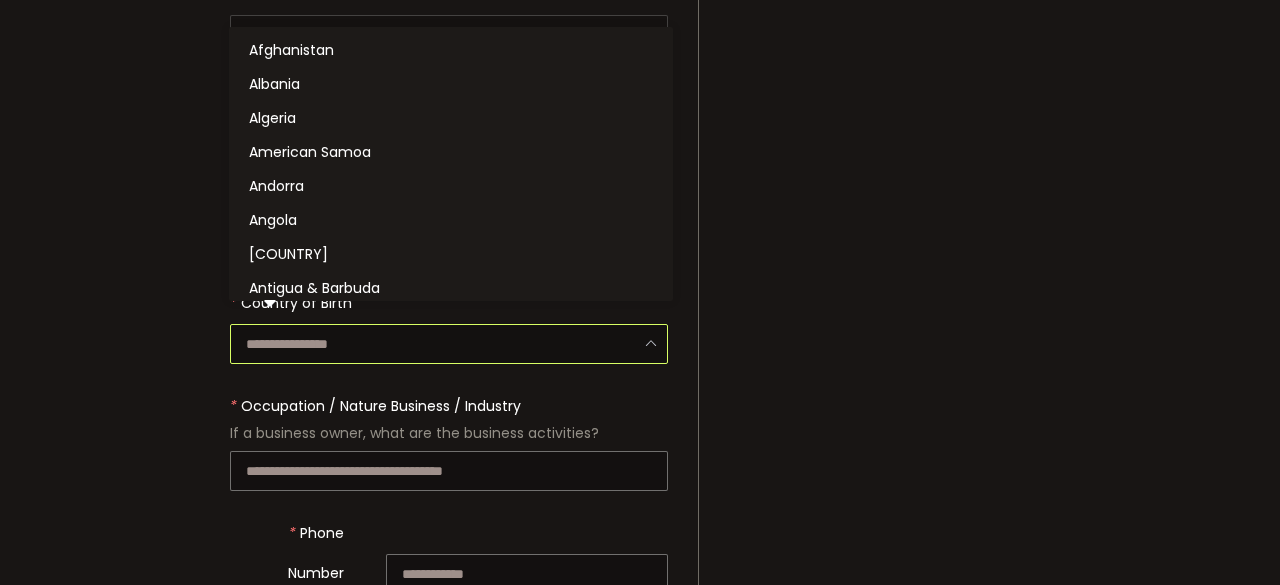 click at bounding box center [449, 344] 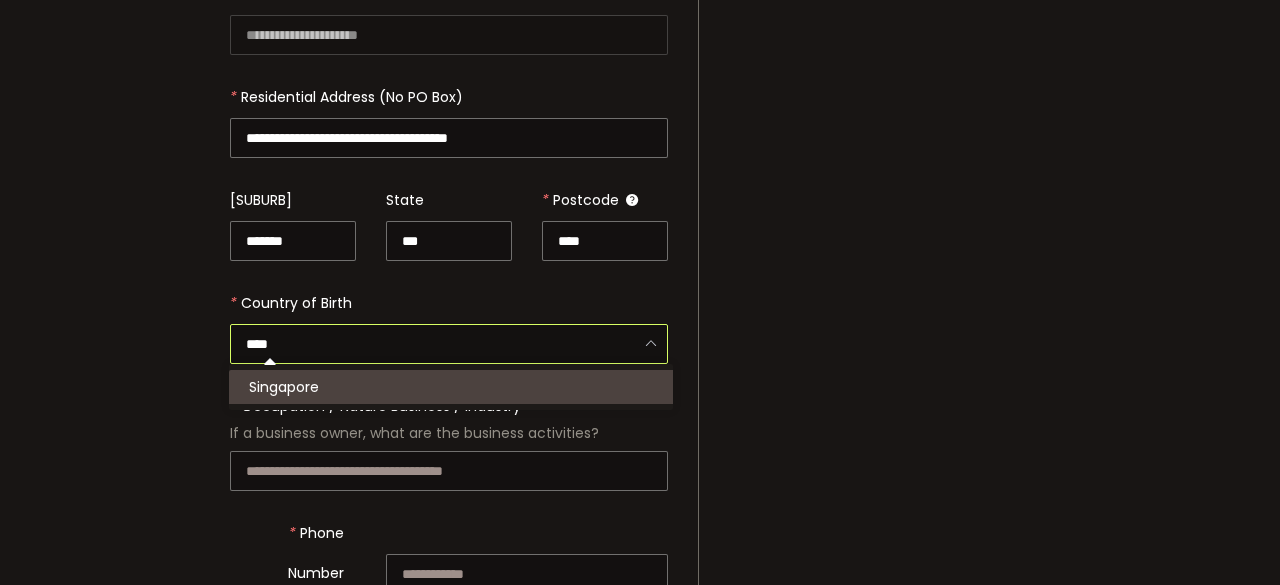 click on "Singapore" at bounding box center (454, 387) 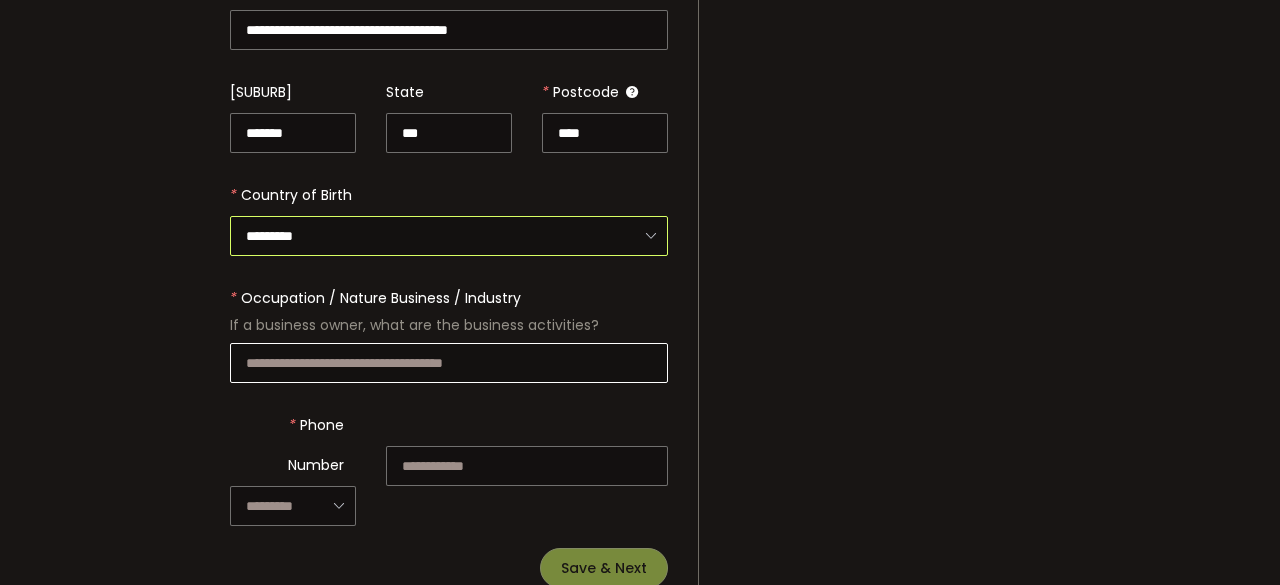 scroll, scrollTop: 708, scrollLeft: 0, axis: vertical 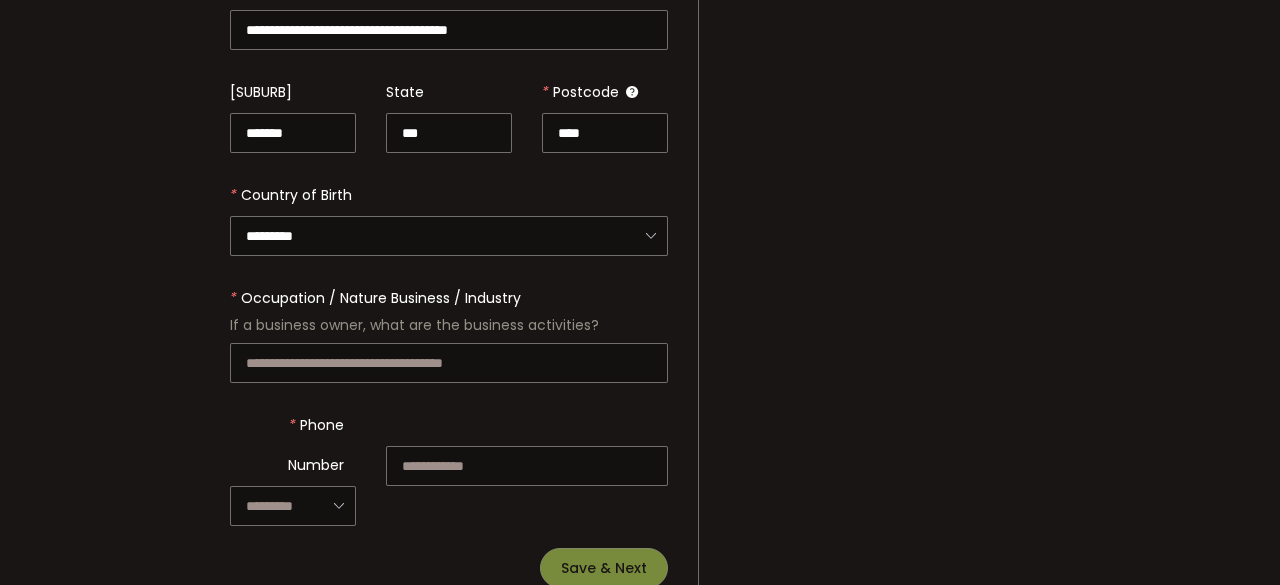 click on "Individual Details * First Name **** * Last Name ***** * Date of Birth (DD-MM-YYYY) ** - ** - **** * Country of Residence ********* Afghanistan Albania Algeria American Samoa Andorra Angola Anguilla Antigua & Barbuda Argentina Armenia Aruba Australia Austria Azerbaijan Bahamas Bahrain Bangladesh Barbados Belarus Belgium Belize Benin Bermuda Bhutan Bolivia Bosnia & Herzegovina Botswana Brazil British Virgin Islands Brunei Darussalam Argentina Armenia Aruba Australia Austria Azerbaijan Bahamas Bahrain Bangladesh Barbados Belarus Belgium Belize Benin Bermuda Bhutan Bolivia Bosnia & Herzegovina Botswana Brazil British Virgin Islands Brunei Darussalam Bulgaria Burkina Faso Burundi Cambodia *" at bounding box center (640, 12) 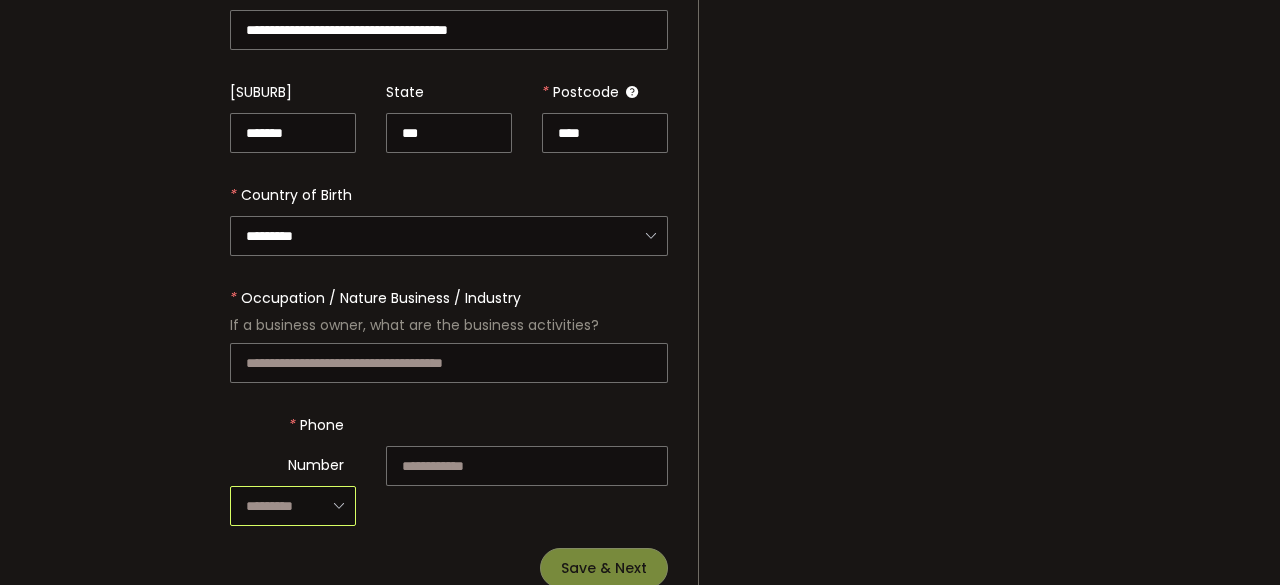 click at bounding box center [293, 505] 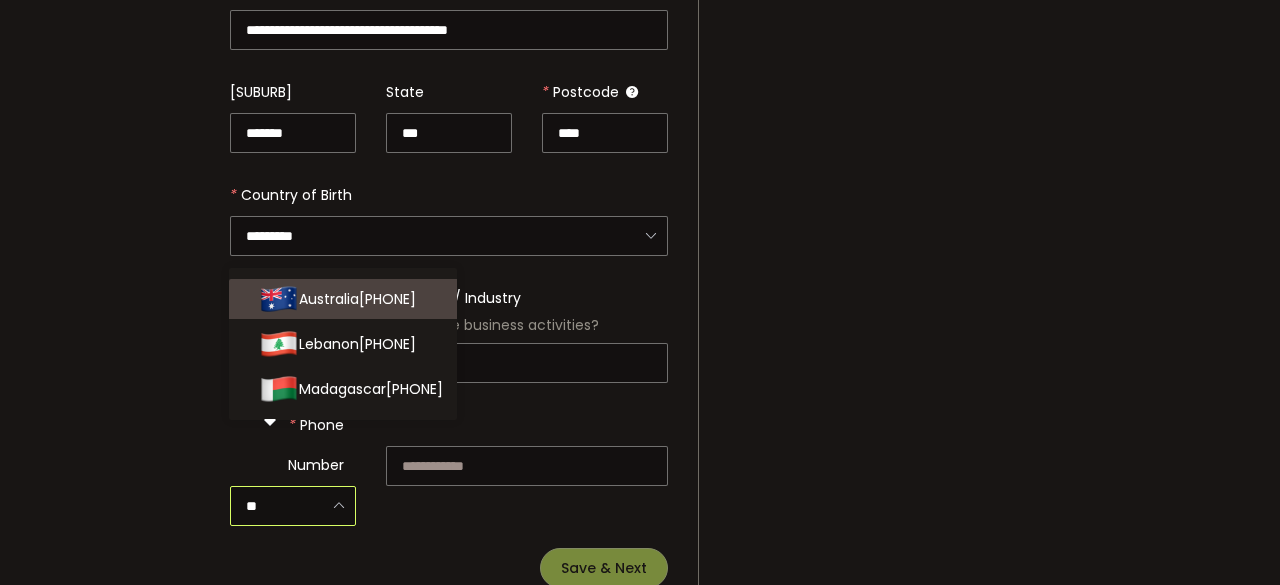 click on "[PHONE]" at bounding box center [387, 299] 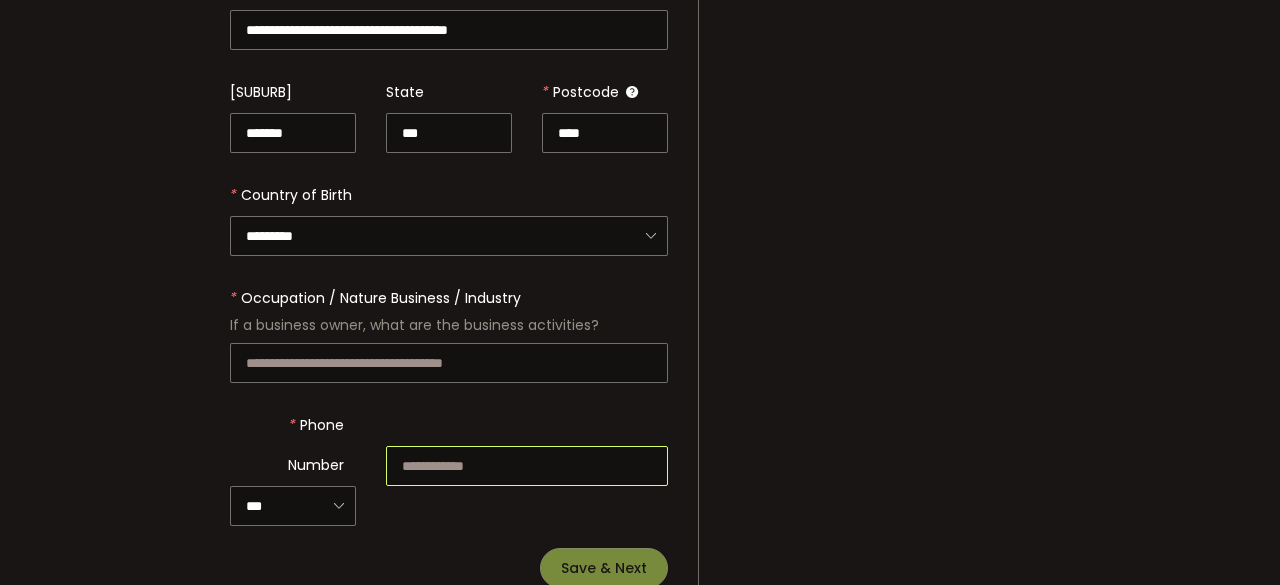 click at bounding box center [527, 466] 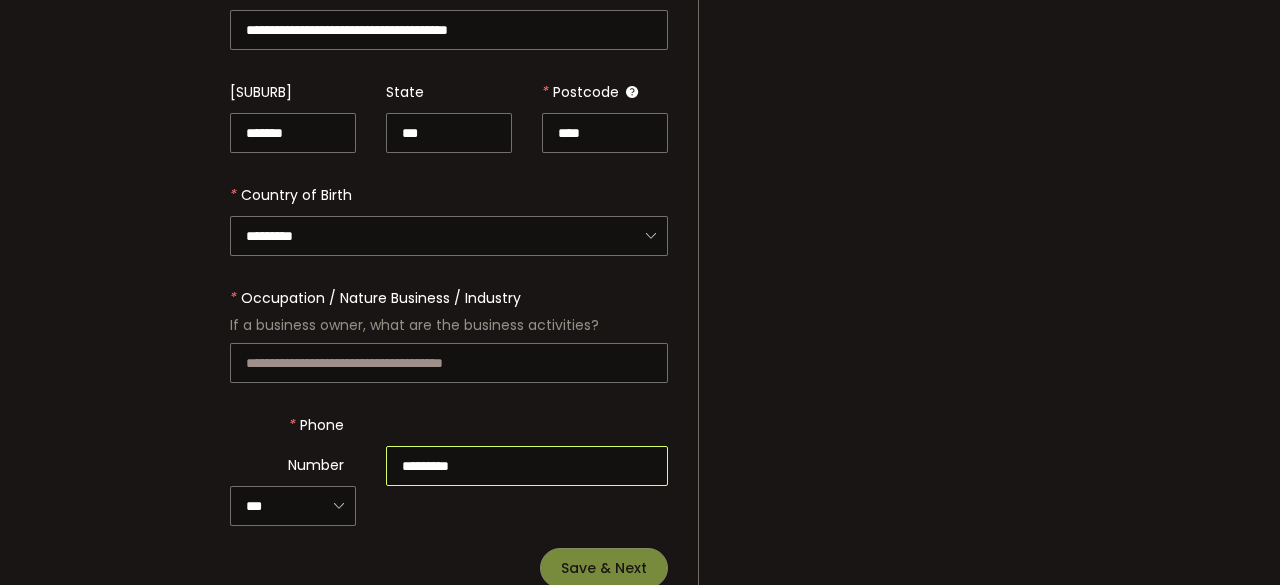 type on "*********" 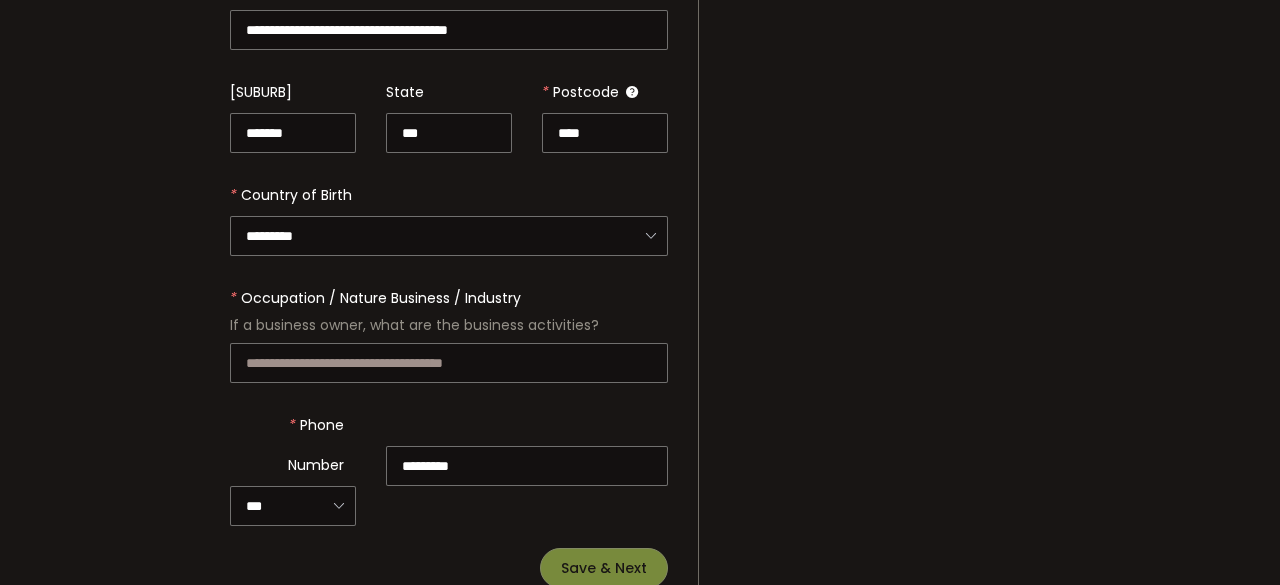click on "Save & Next" at bounding box center [449, 568] 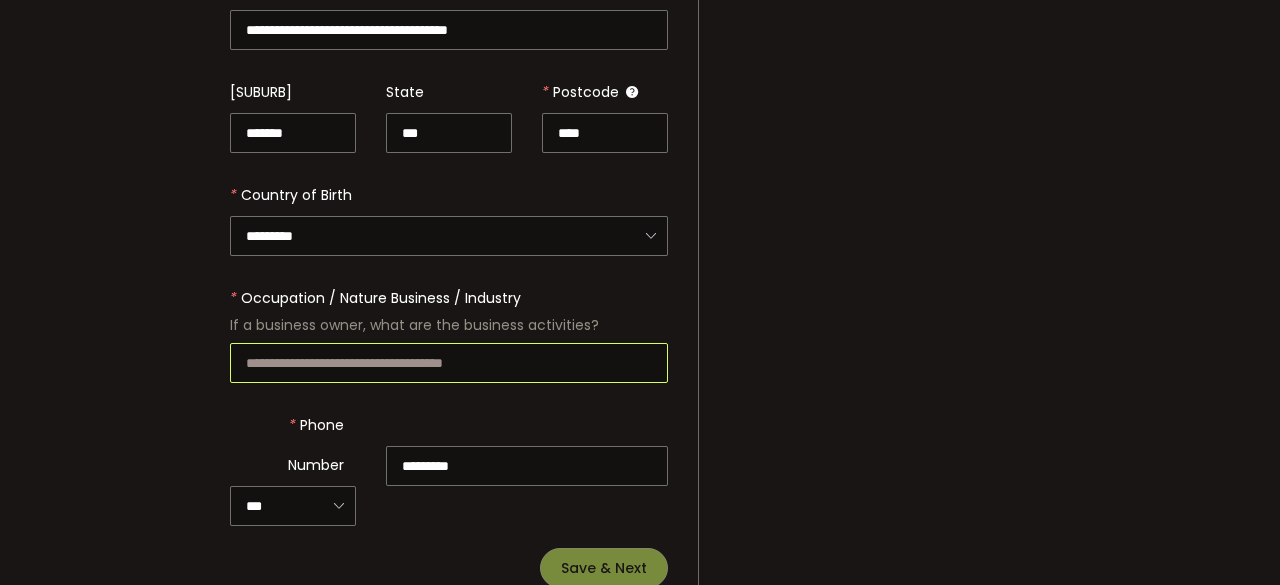 click at bounding box center (449, 363) 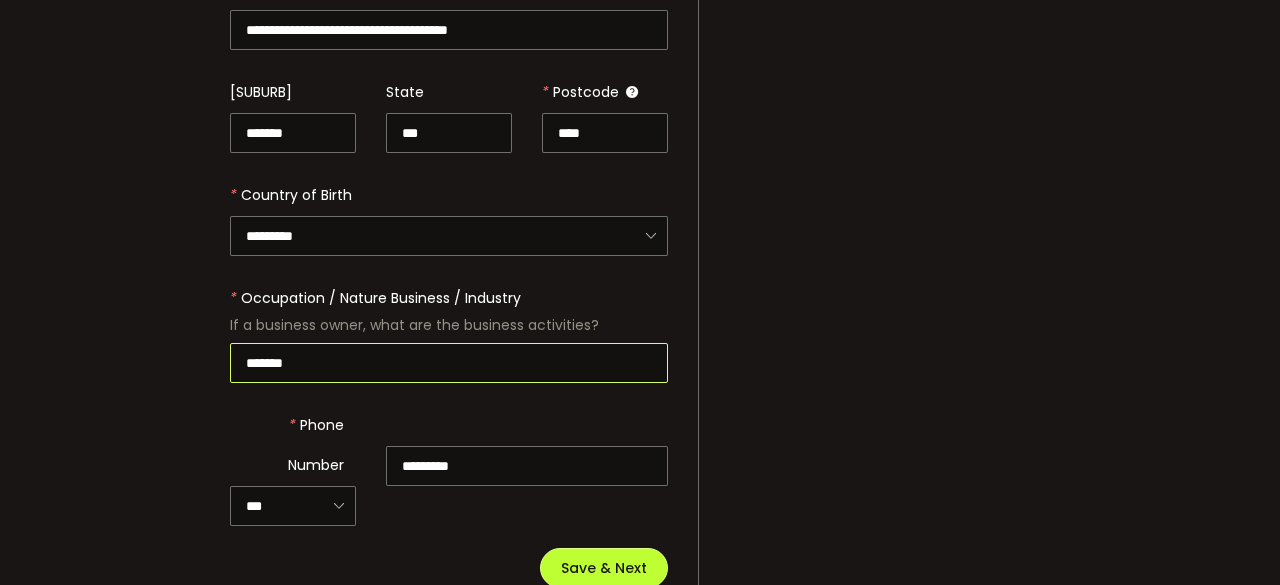 type on "*******" 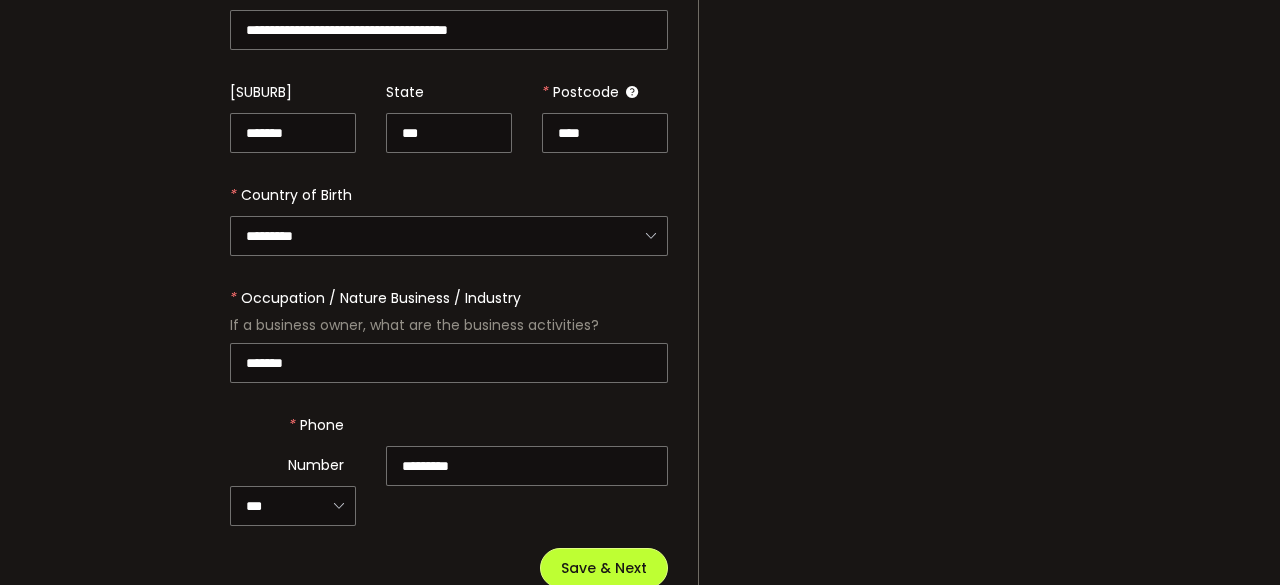 click on "Save & Next" at bounding box center [604, 568] 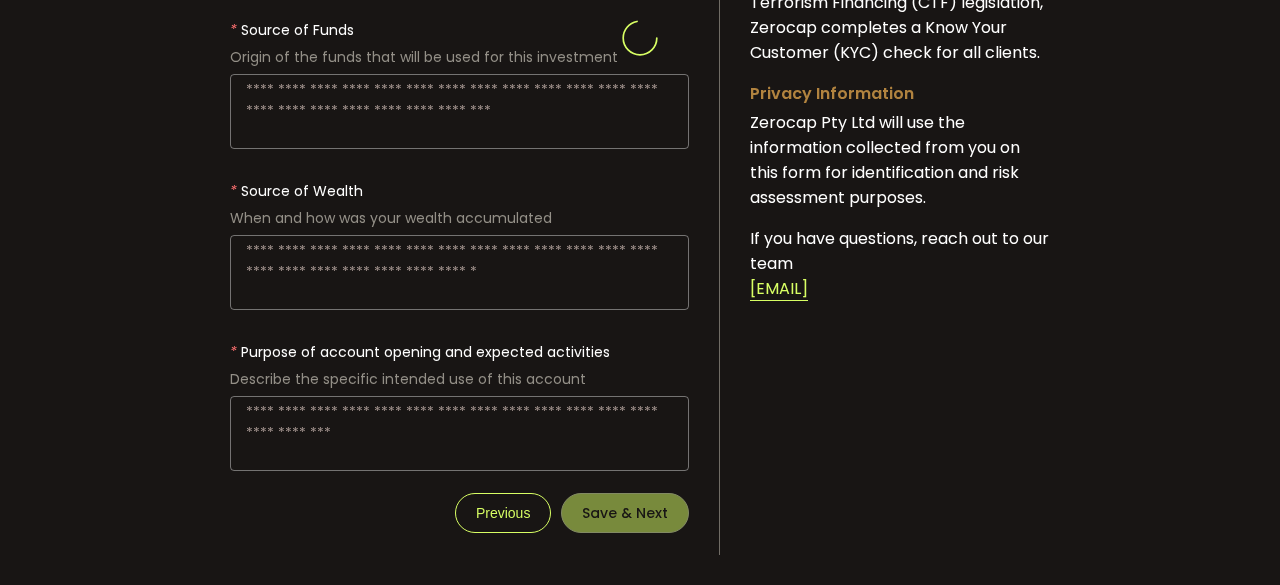scroll, scrollTop: 0, scrollLeft: 0, axis: both 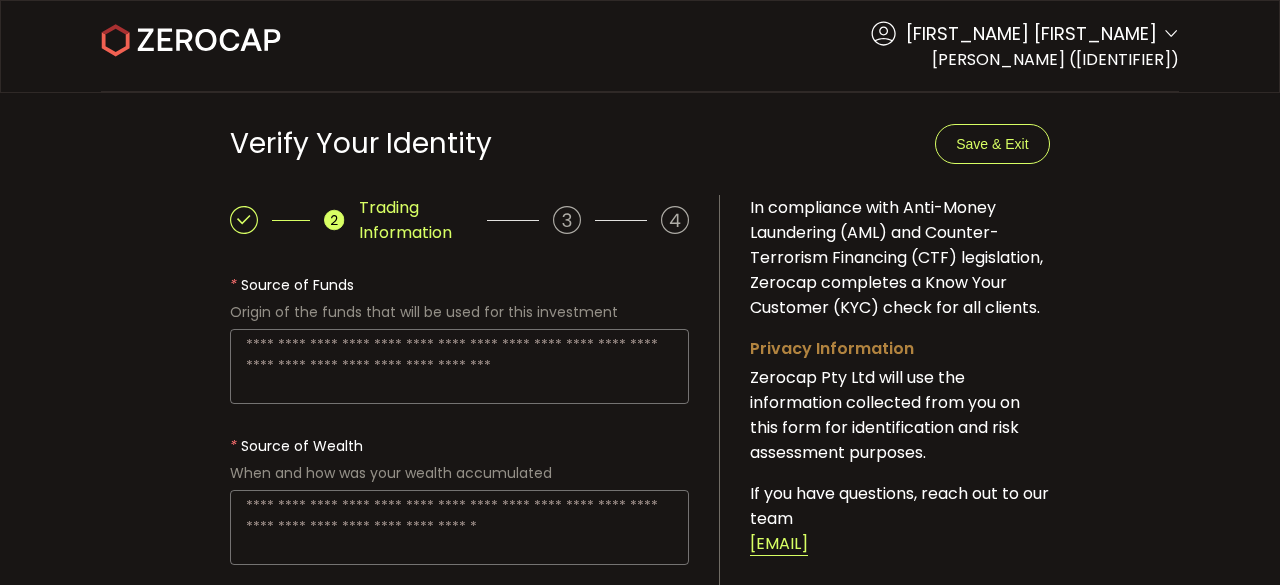 click at bounding box center [459, 366] 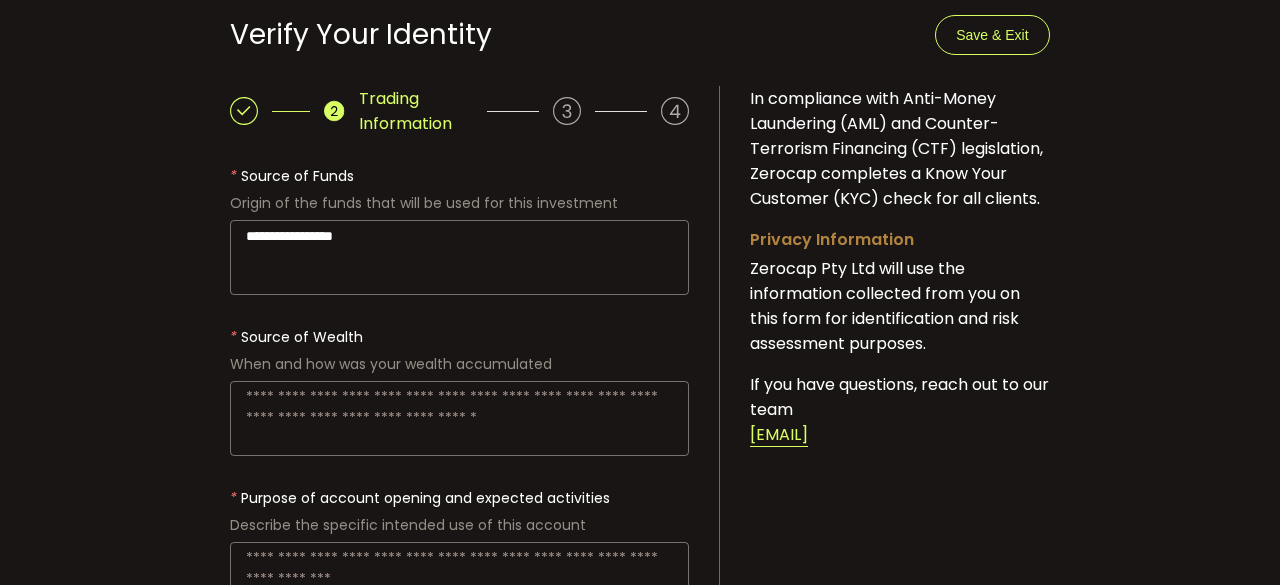 scroll, scrollTop: 200, scrollLeft: 0, axis: vertical 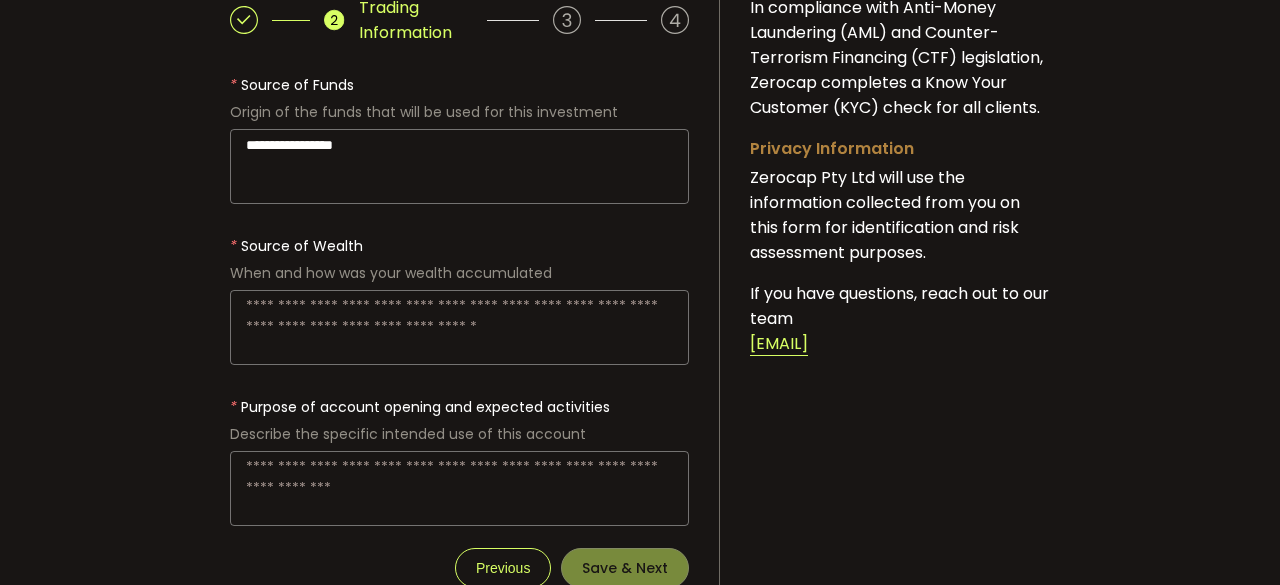 type on "**********" 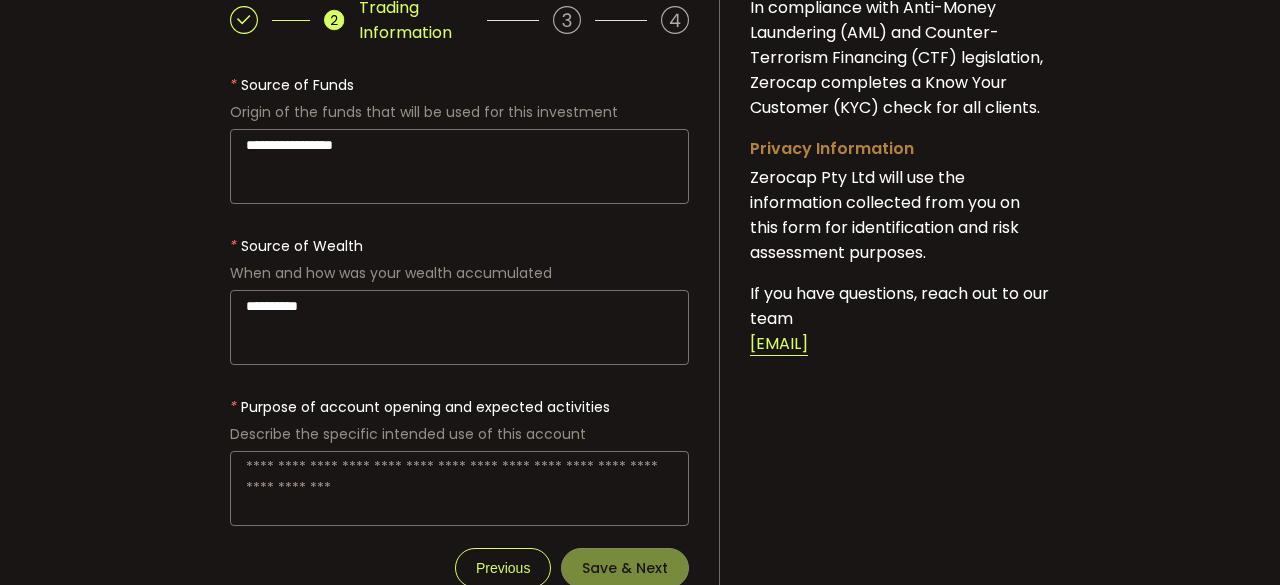 scroll, scrollTop: 248, scrollLeft: 0, axis: vertical 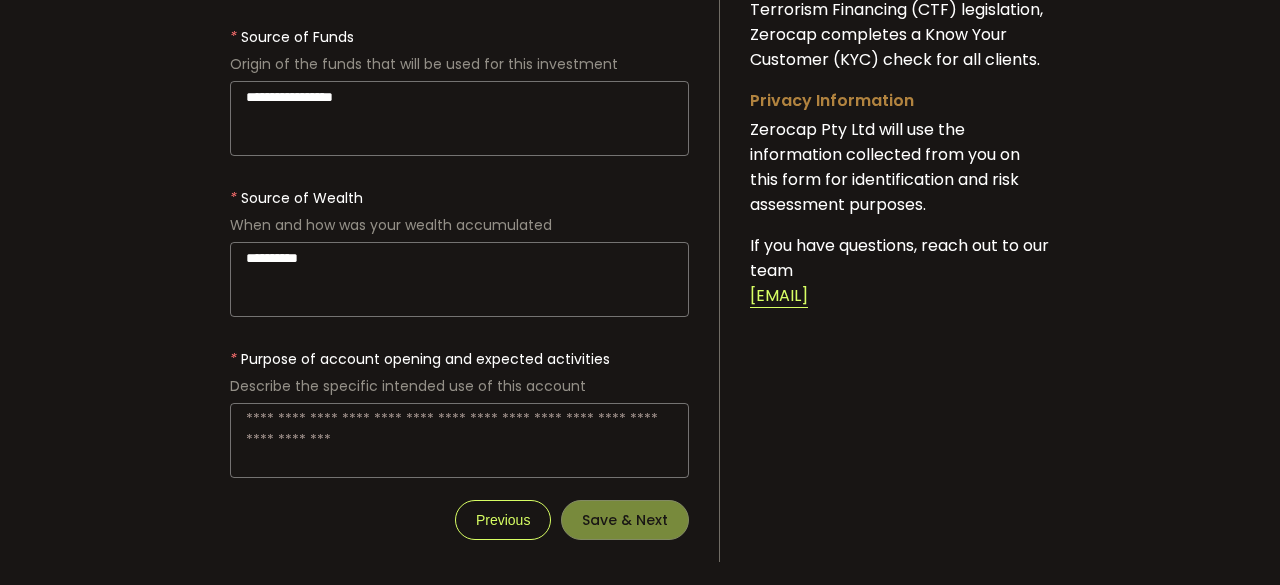 type on "**********" 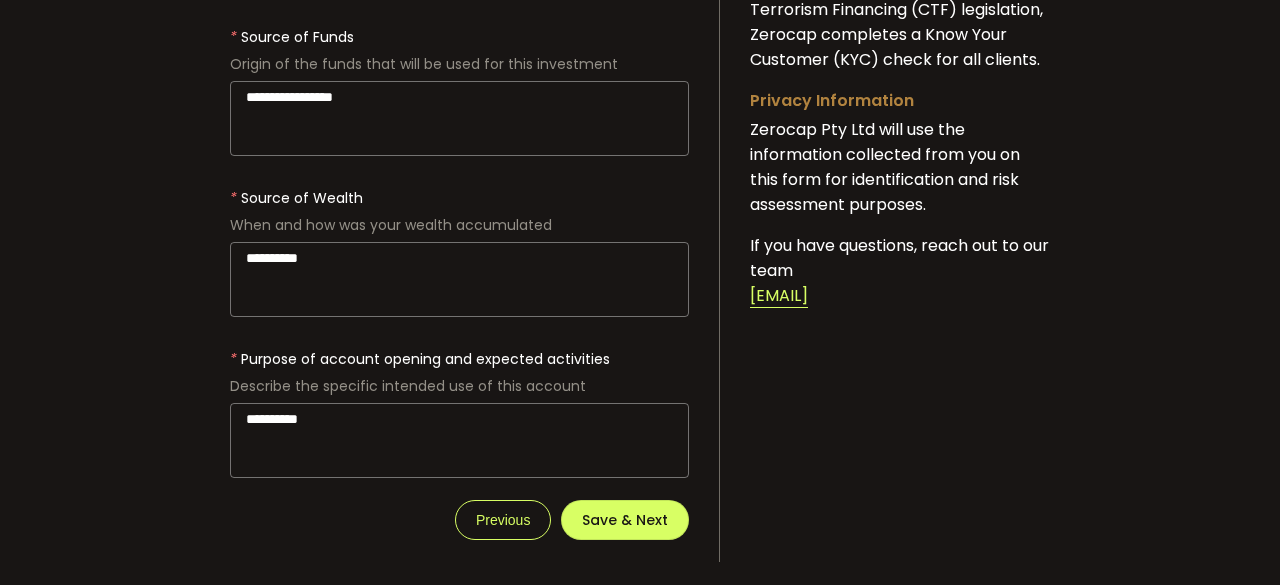 type on "**********" 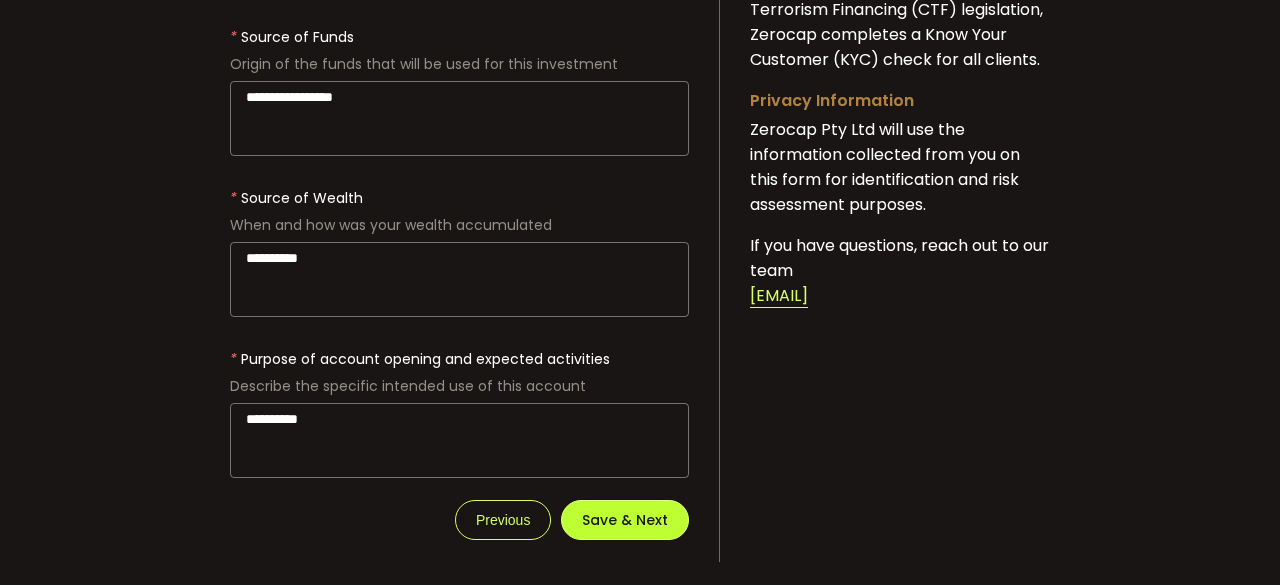 click on "Save & Next" at bounding box center [625, 520] 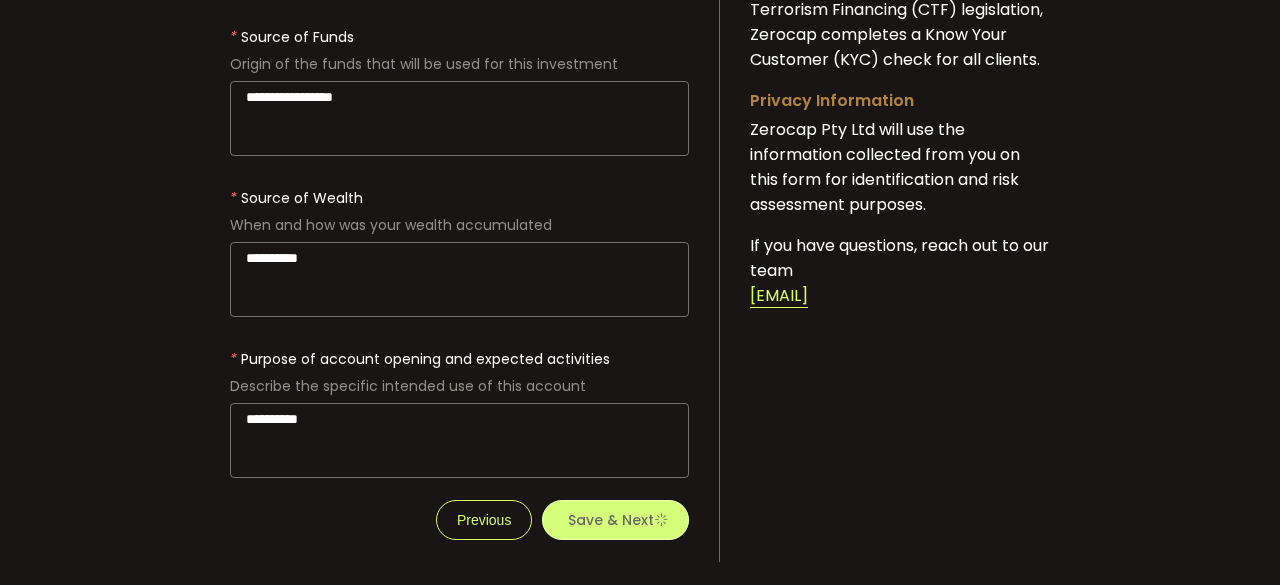 scroll, scrollTop: 0, scrollLeft: 0, axis: both 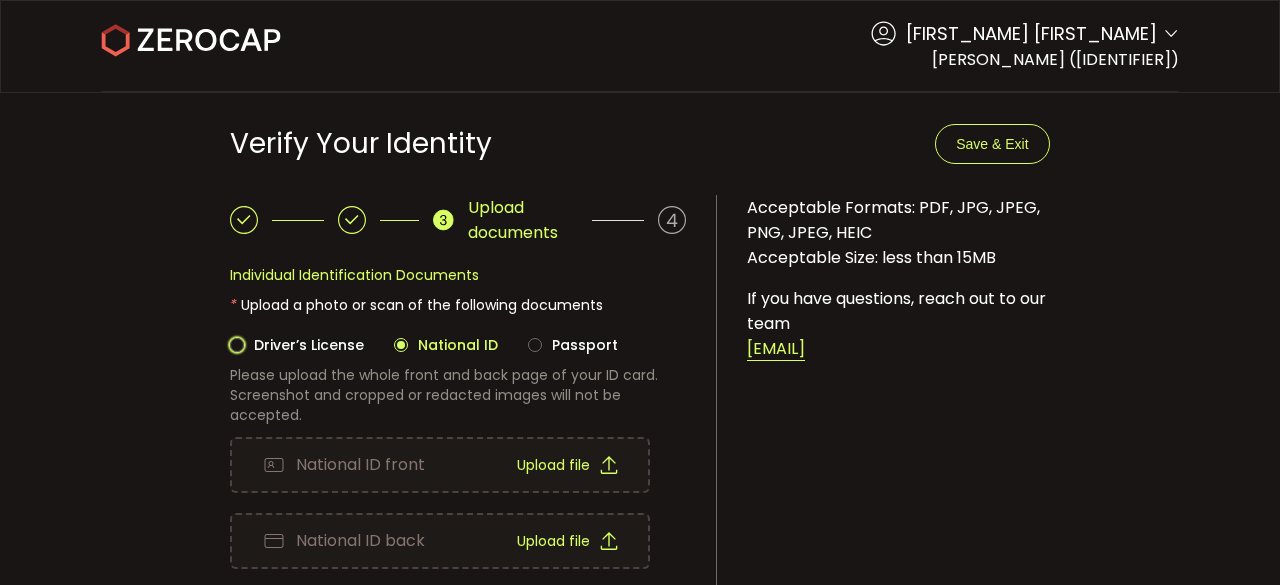 click on "Driver’s License" at bounding box center (304, 345) 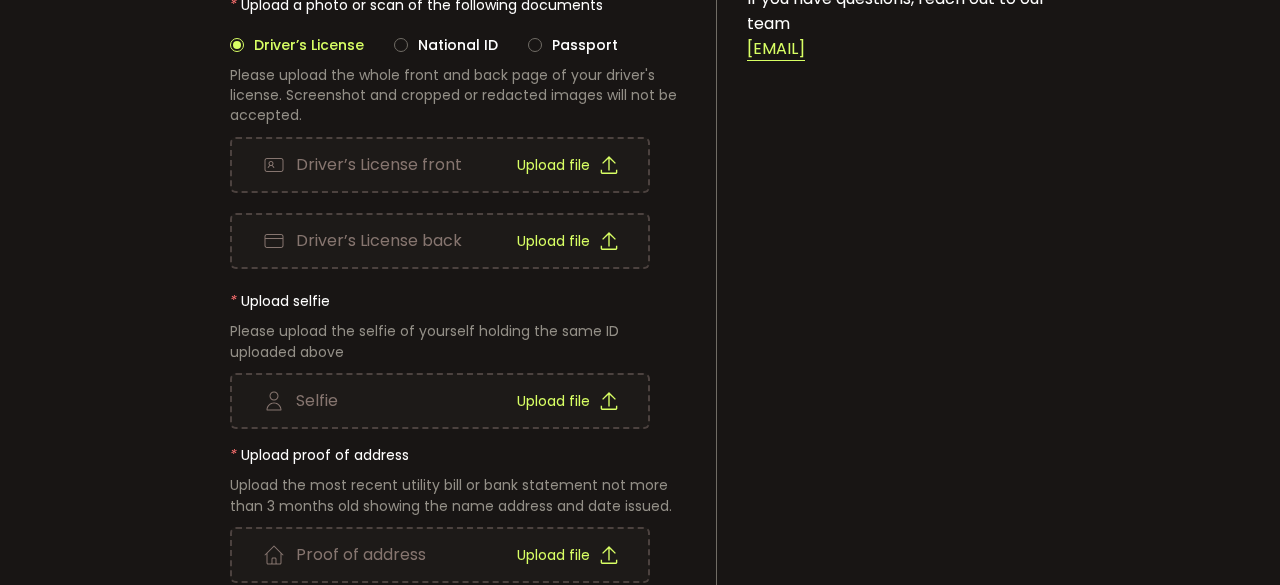 scroll, scrollTop: 0, scrollLeft: 0, axis: both 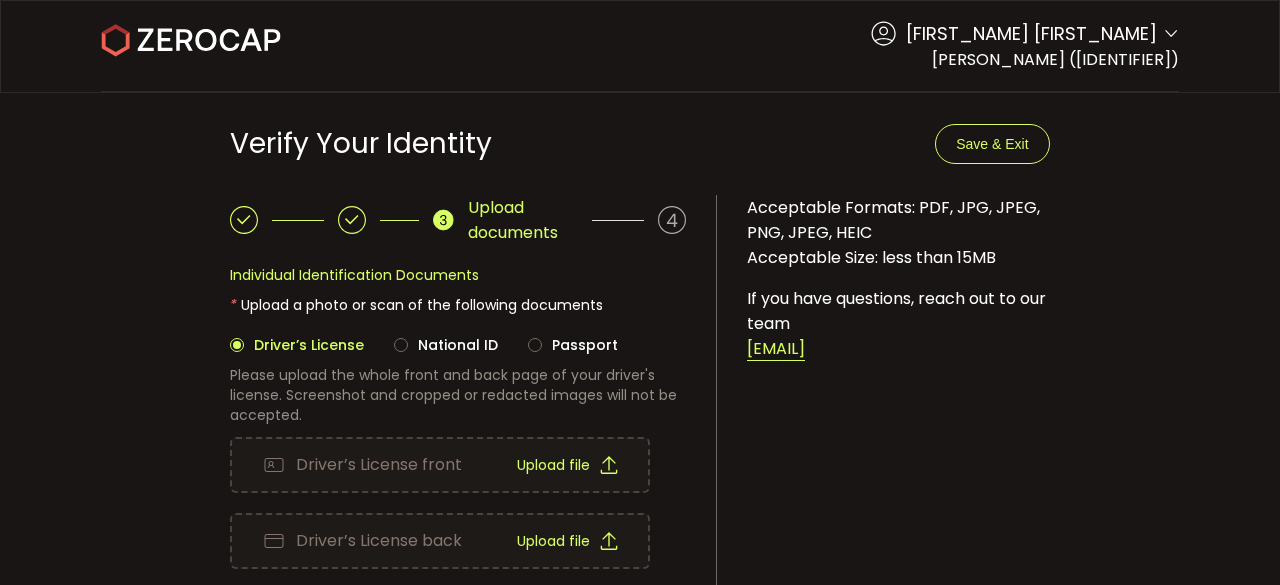 click on "Driver’s License National ID Passport" at bounding box center [424, 346] 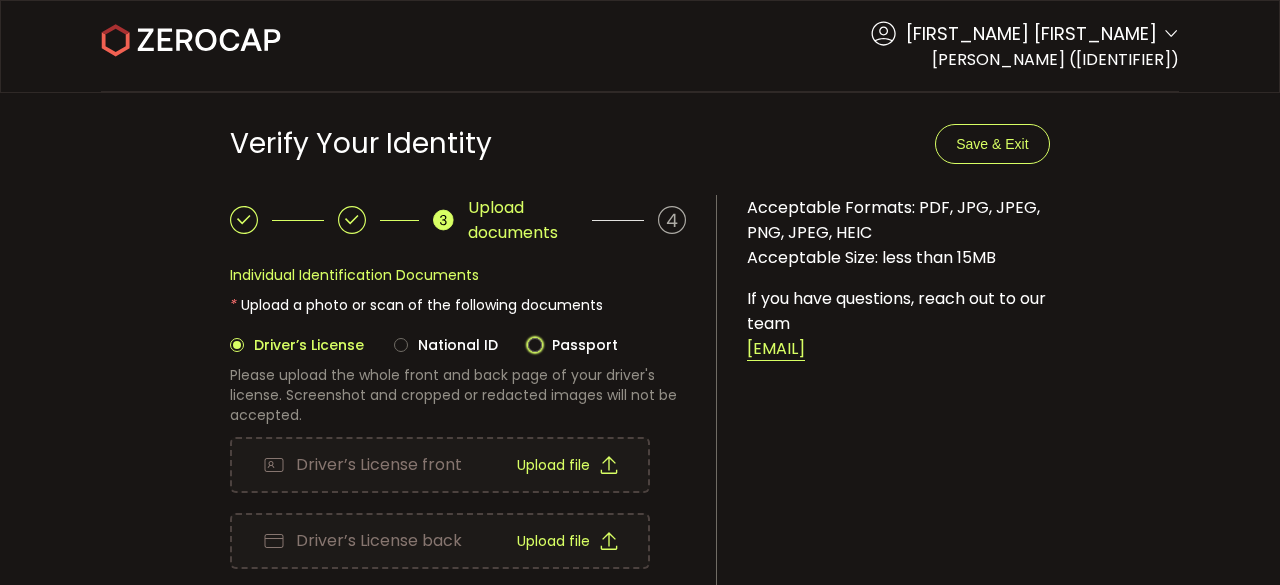 click at bounding box center (535, 345) 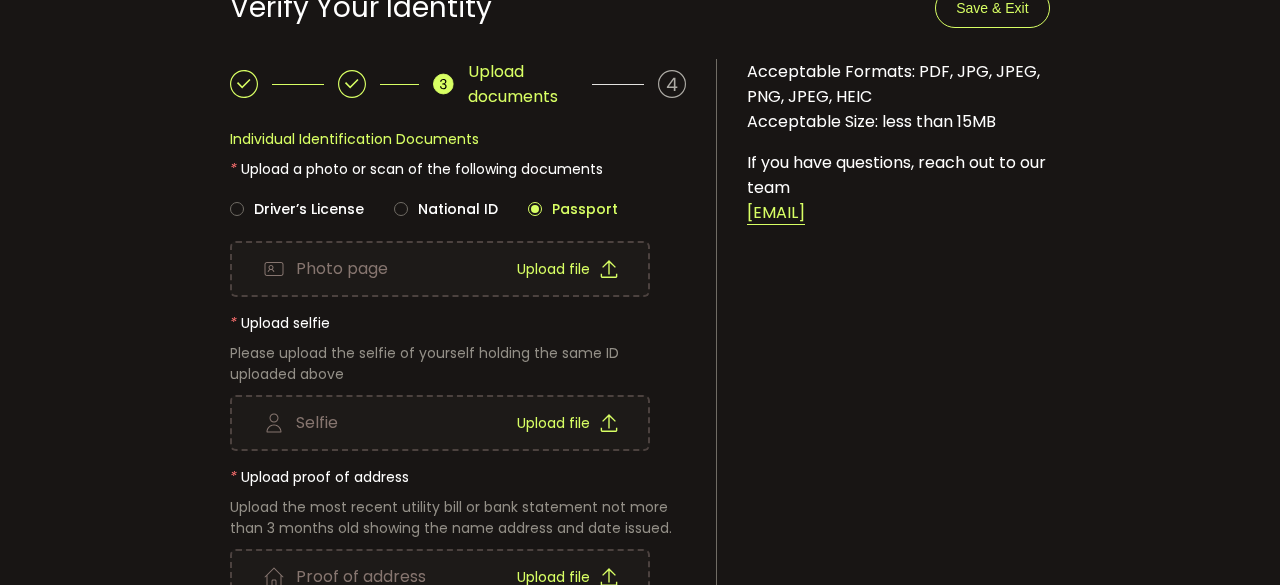 scroll, scrollTop: 63, scrollLeft: 0, axis: vertical 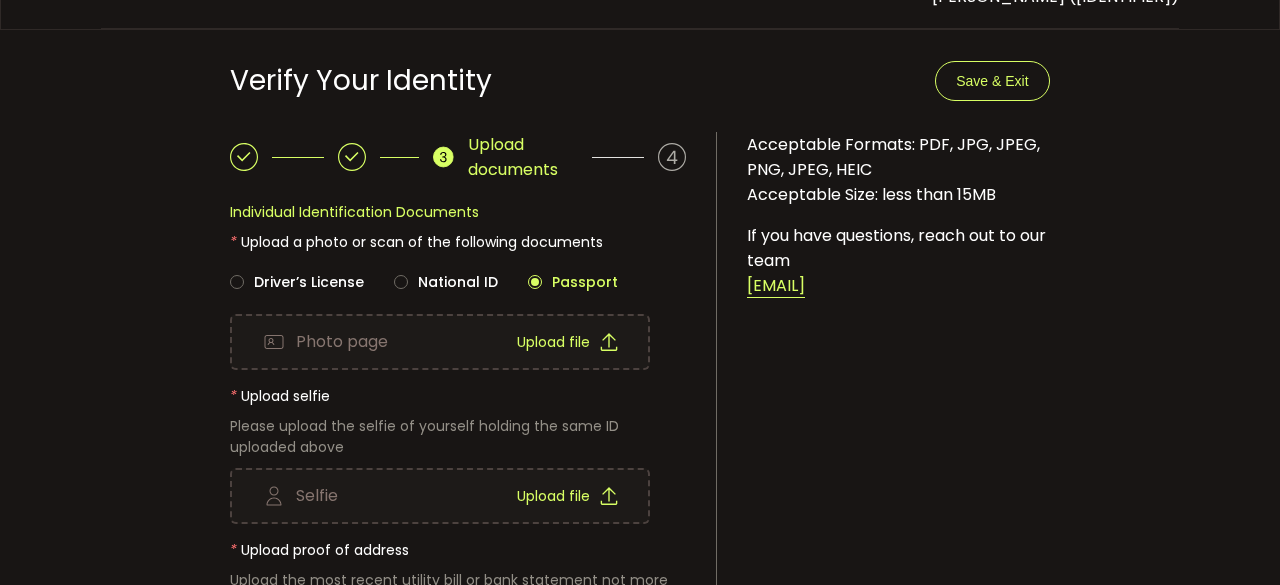click on "Driver’s License National ID Passport" at bounding box center (458, 262) 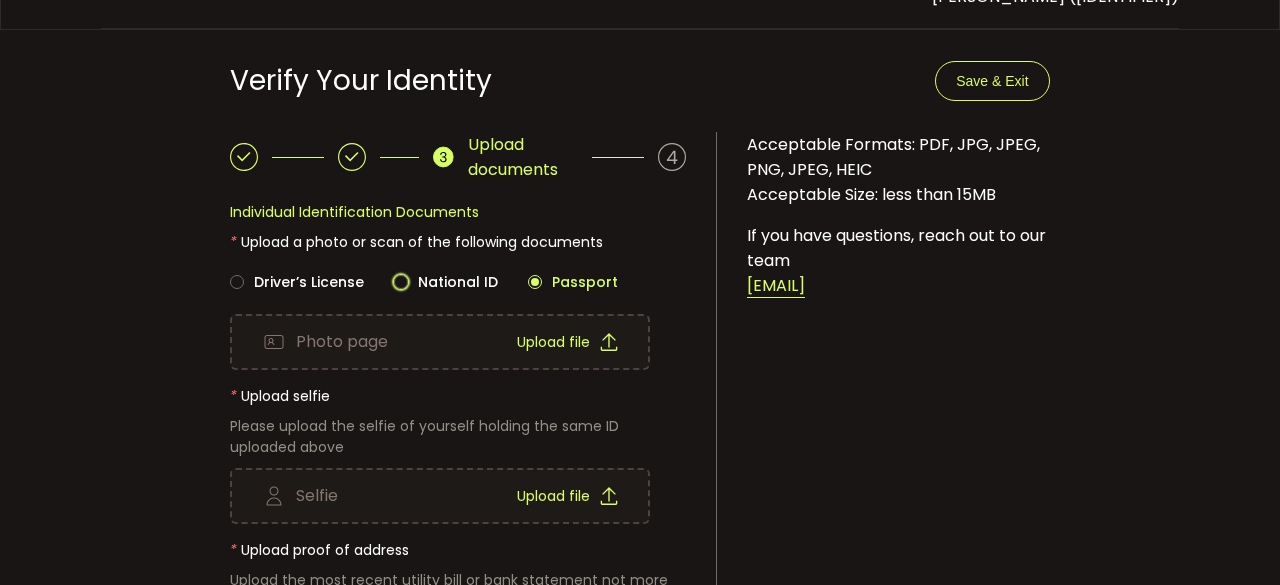 click on "National ID" at bounding box center (453, 282) 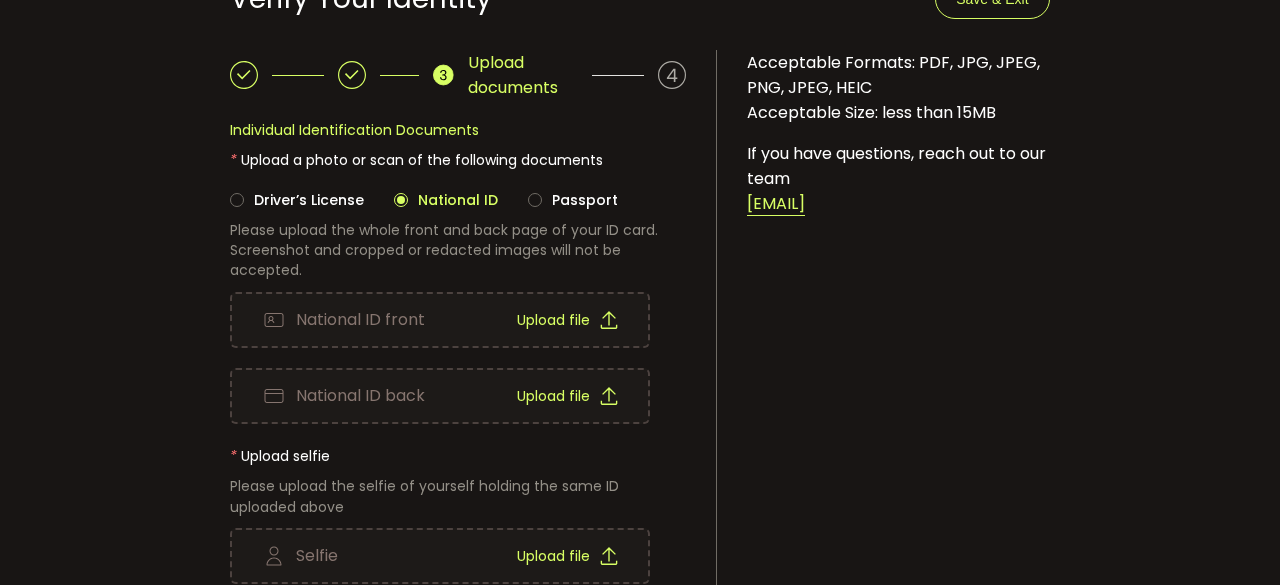 scroll, scrollTop: 5, scrollLeft: 0, axis: vertical 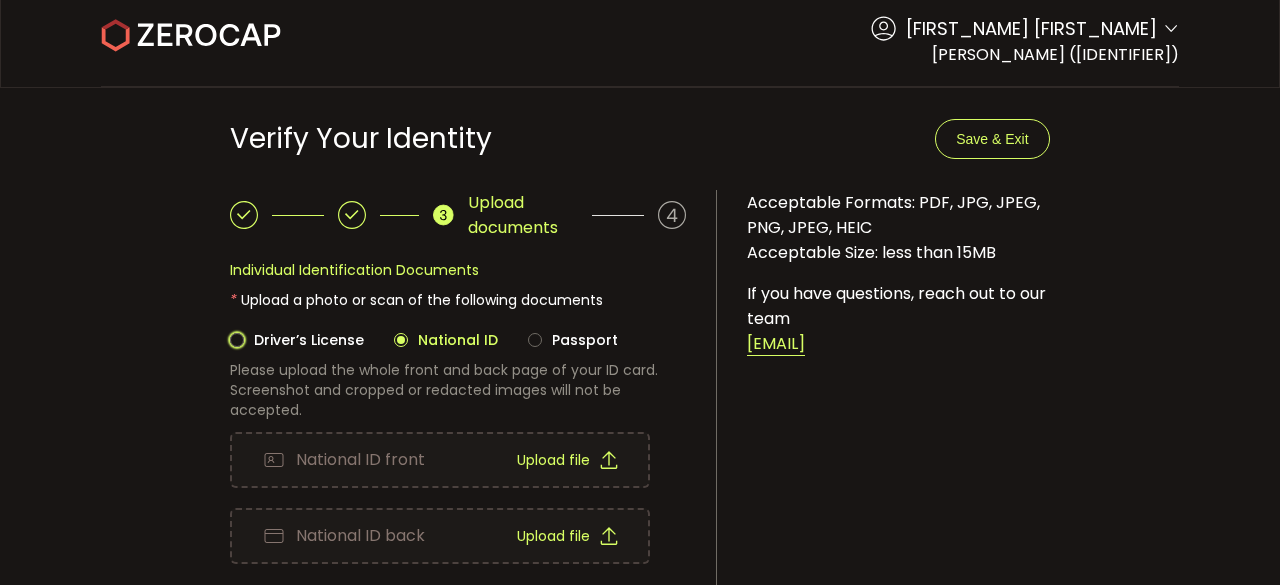click on "Driver’s License" at bounding box center [304, 340] 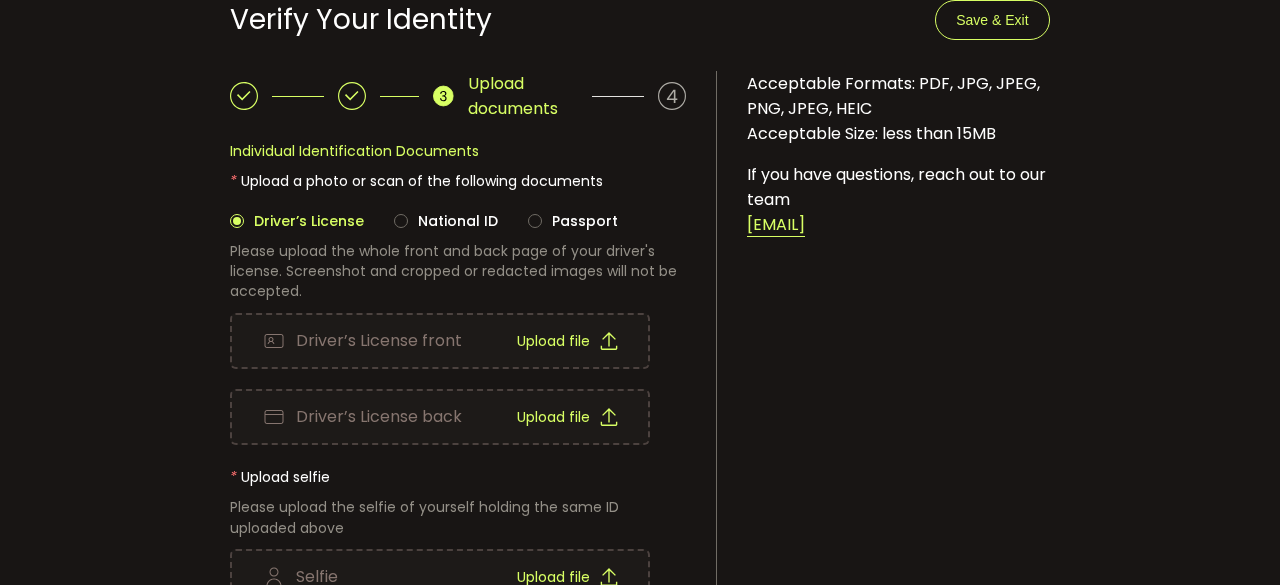 scroll, scrollTop: 205, scrollLeft: 0, axis: vertical 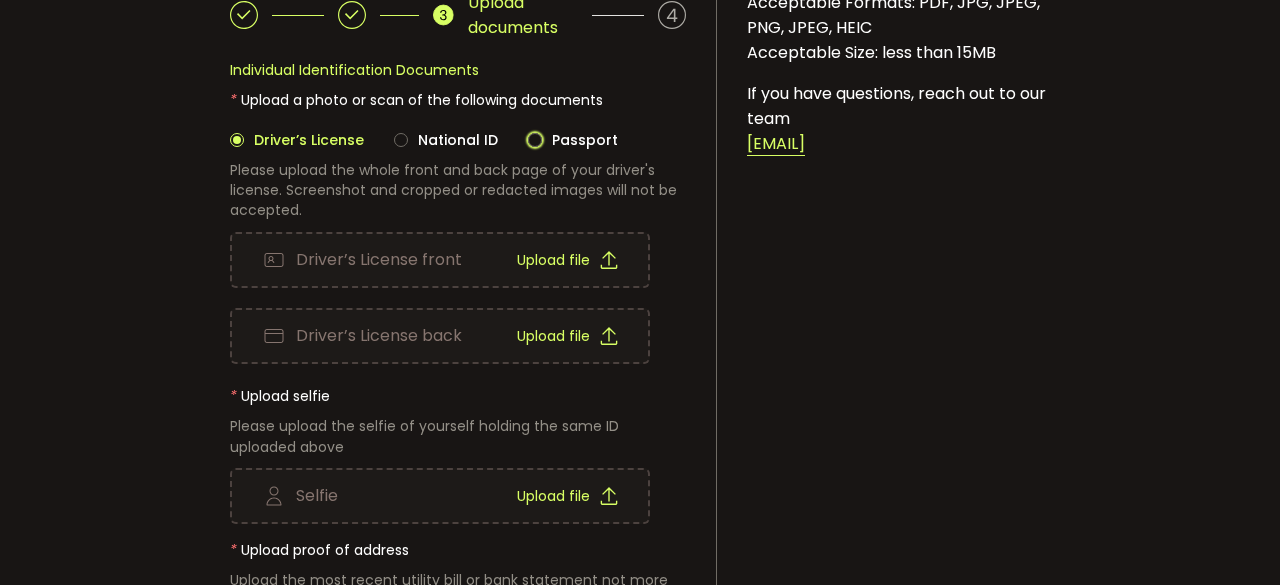 click on "Passport" at bounding box center [580, 140] 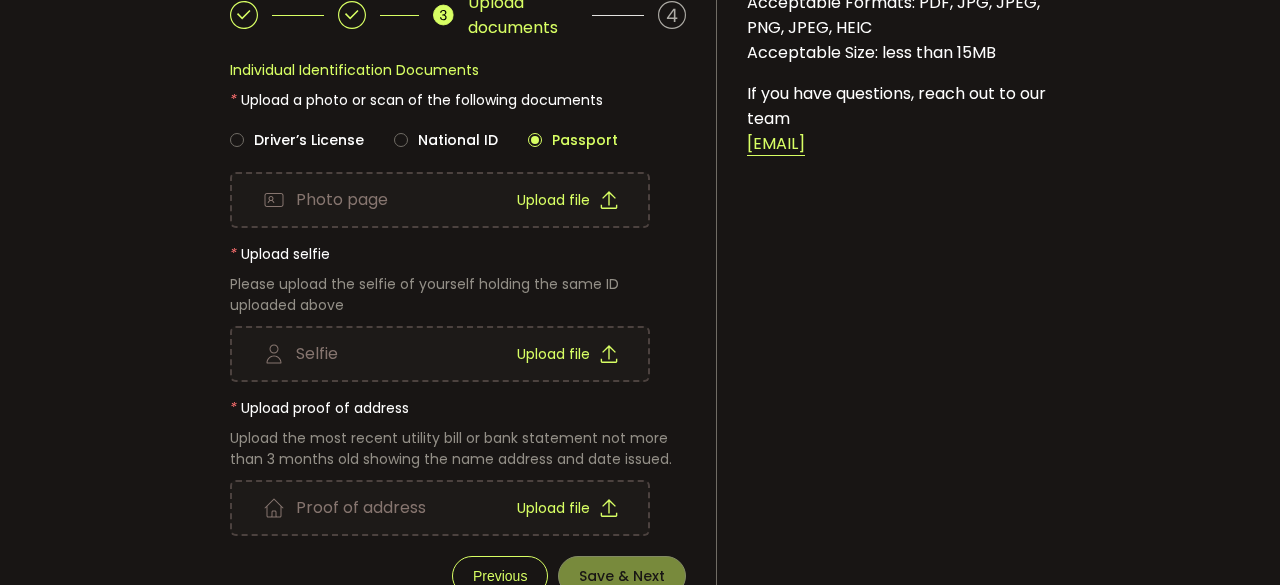scroll, scrollTop: 263, scrollLeft: 0, axis: vertical 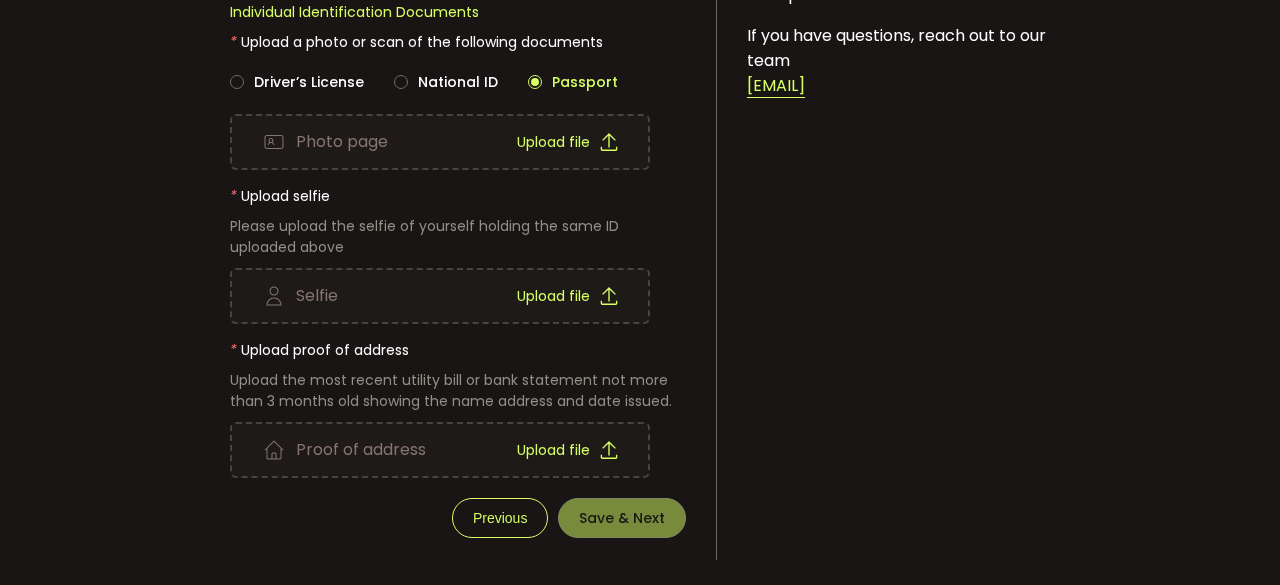 click on "Upload file" at bounding box center [567, 142] 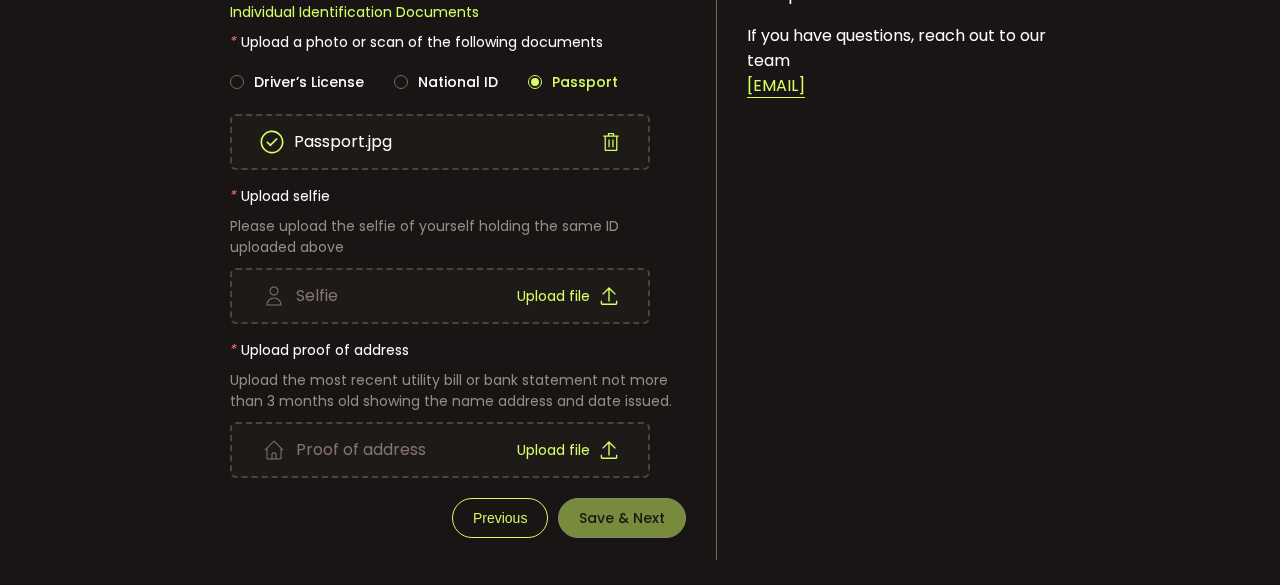 click on "Individual Identification Documents * Upload a photo or scan of the following documents Driver’s License National ID Passport Driver’s License front Upload file Driver’s License back Upload file National ID front Upload file National ID back Upload file Photo page Upload file Passport.jpg * Upload selfie Please upload the selfie of yourself holding the same ID uploaded above Selfie Upload file * Upload proof of address Proof of address Upload file" at bounding box center [640, 210] 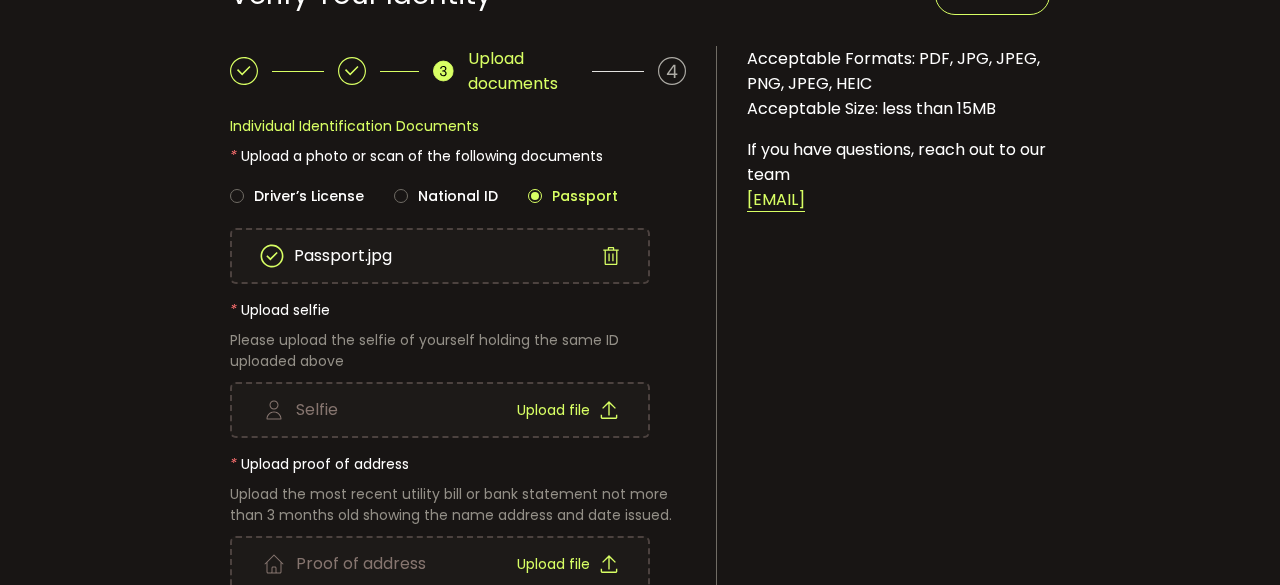 scroll, scrollTop: 263, scrollLeft: 0, axis: vertical 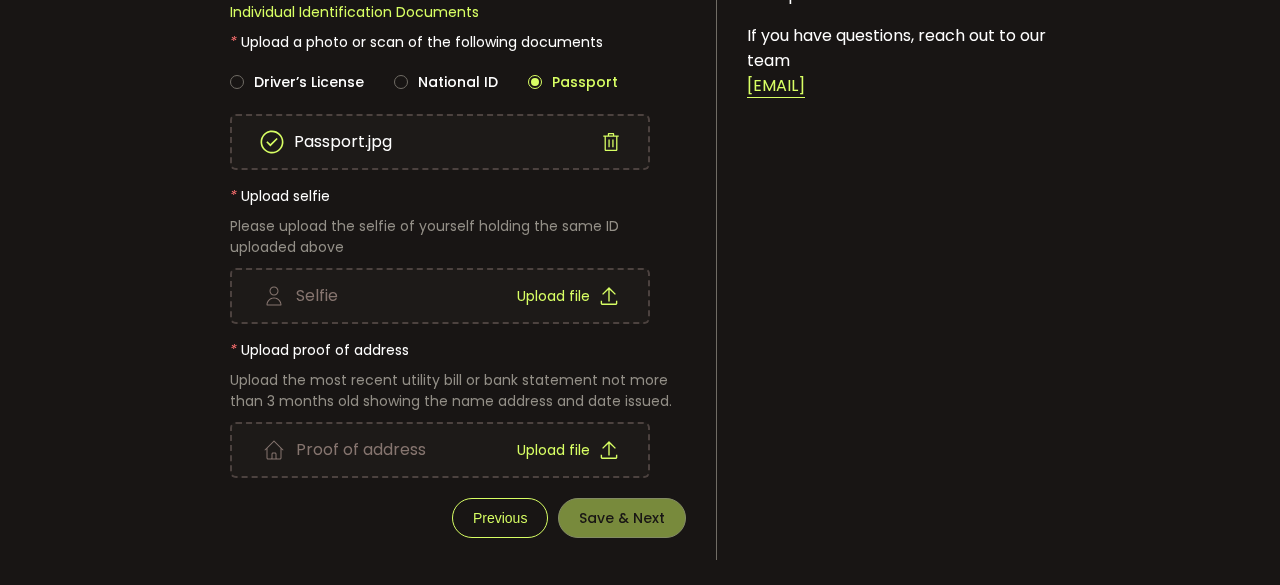 click on "Upload file" at bounding box center [553, 450] 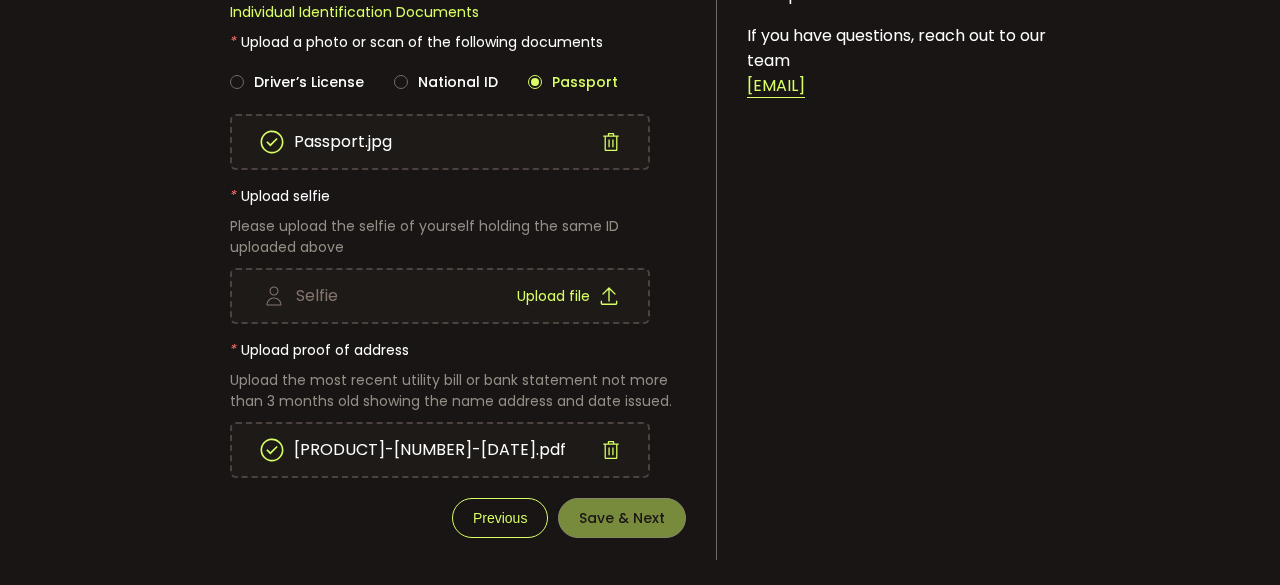 click on "Individual Identification Documents * Upload a photo or scan of the following documents Driver’s License National ID Passport Driver’s License front Upload file Driver’s License back Upload file National ID front Upload file National ID back Upload file Photo page Upload file Passport.jpg * Upload selfie Please upload the selfie of yourself holding the same ID uploaded above Selfie Upload file * Upload proof of address Proof of address Upload file" at bounding box center [640, 210] 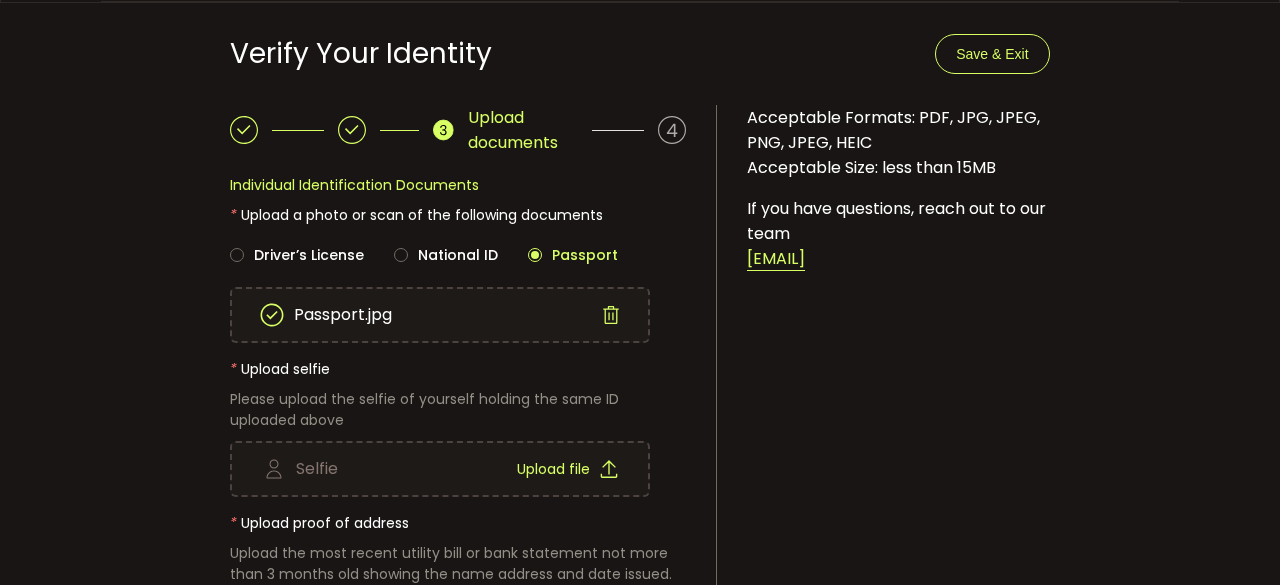 scroll, scrollTop: 200, scrollLeft: 0, axis: vertical 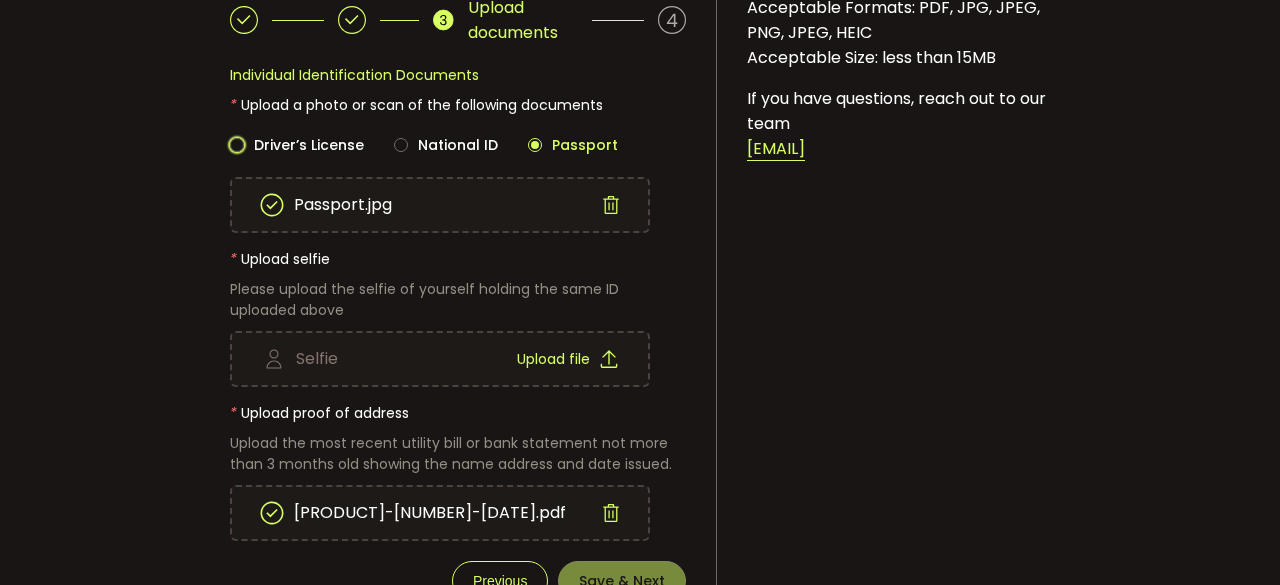 click on "Driver’s License" at bounding box center [304, 145] 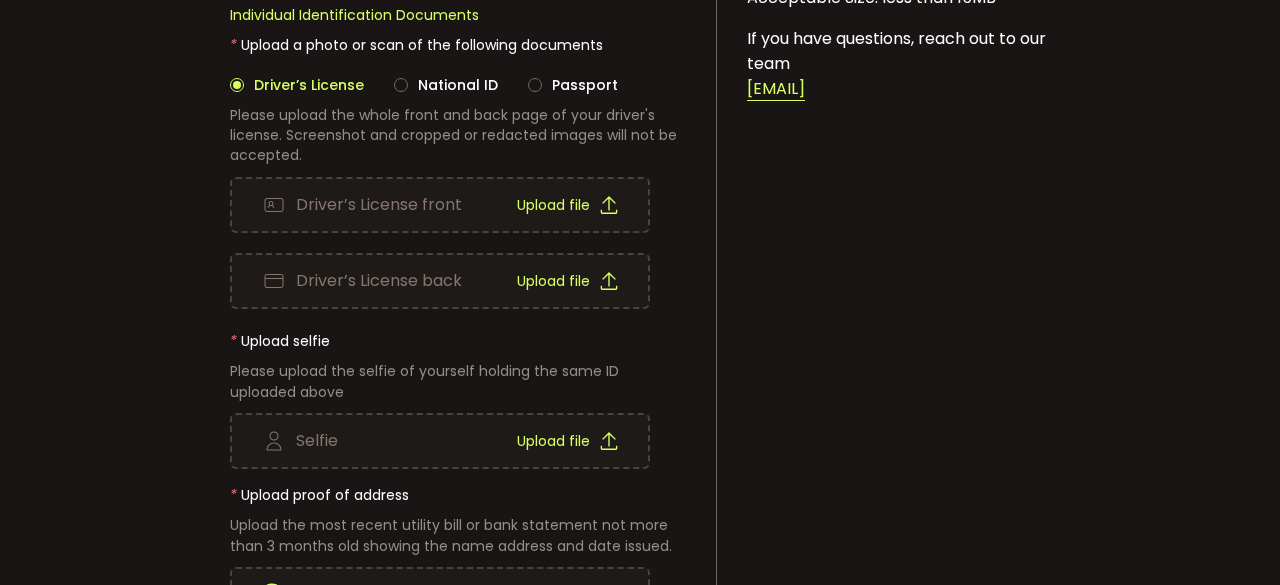 scroll, scrollTop: 205, scrollLeft: 0, axis: vertical 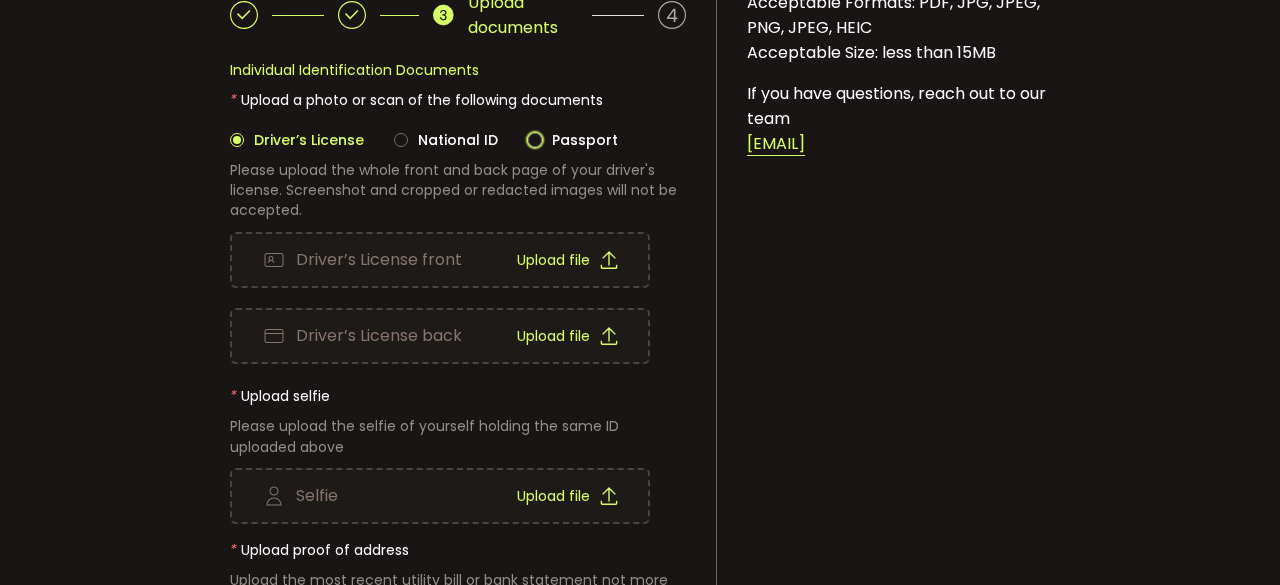 click on "Passport" at bounding box center (580, 140) 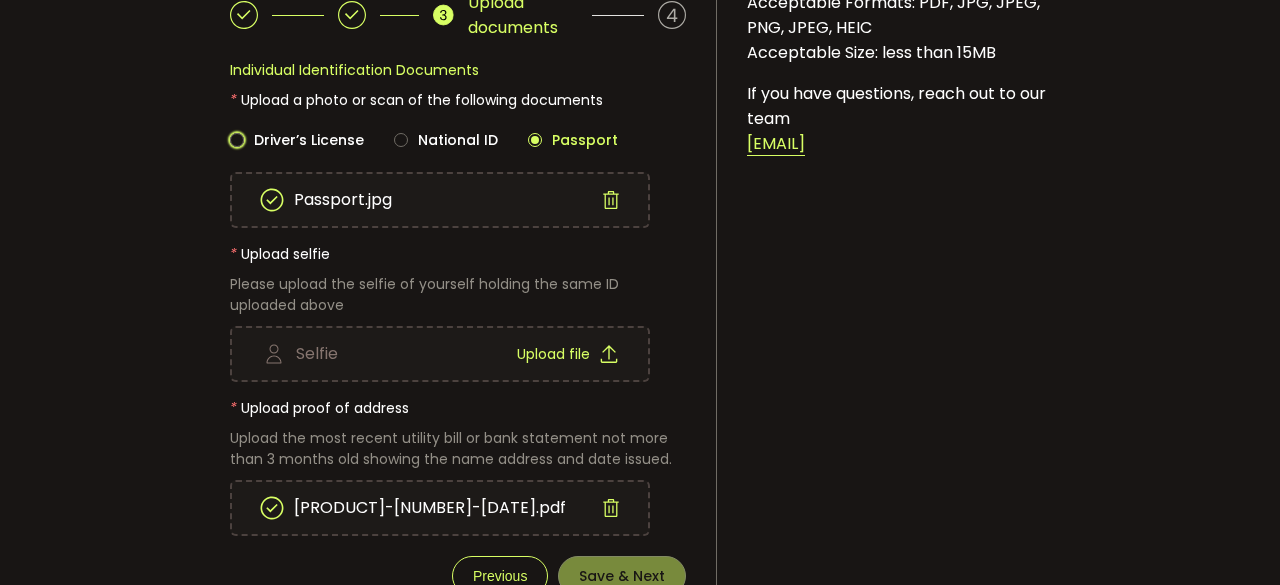 click on "Driver’s License" at bounding box center (304, 140) 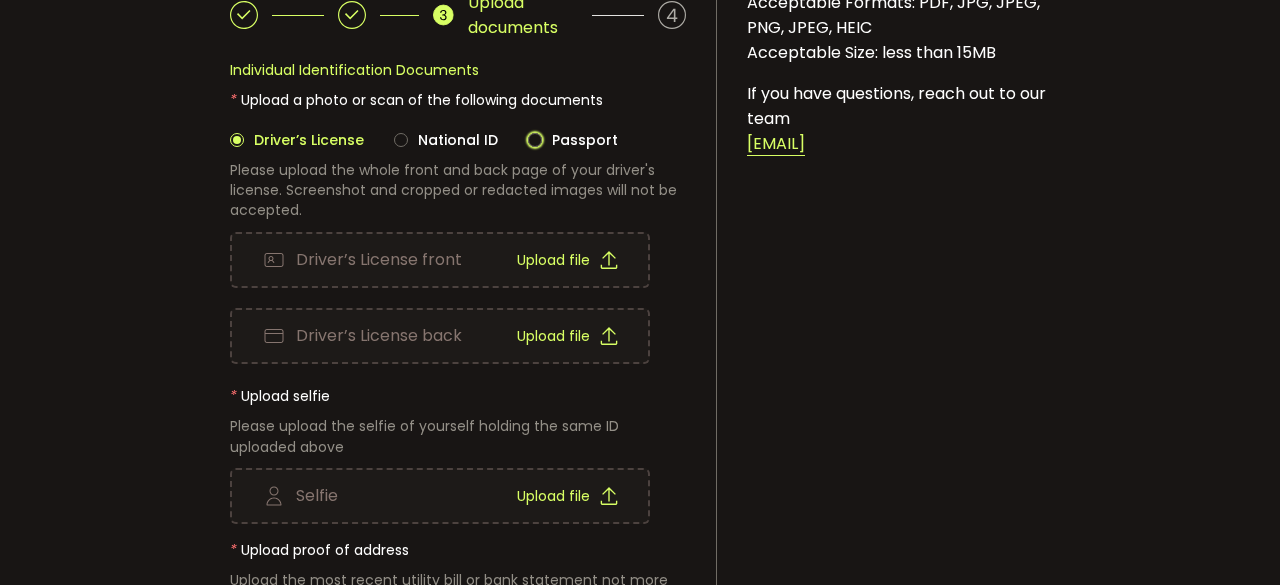 click on "Passport" at bounding box center (580, 140) 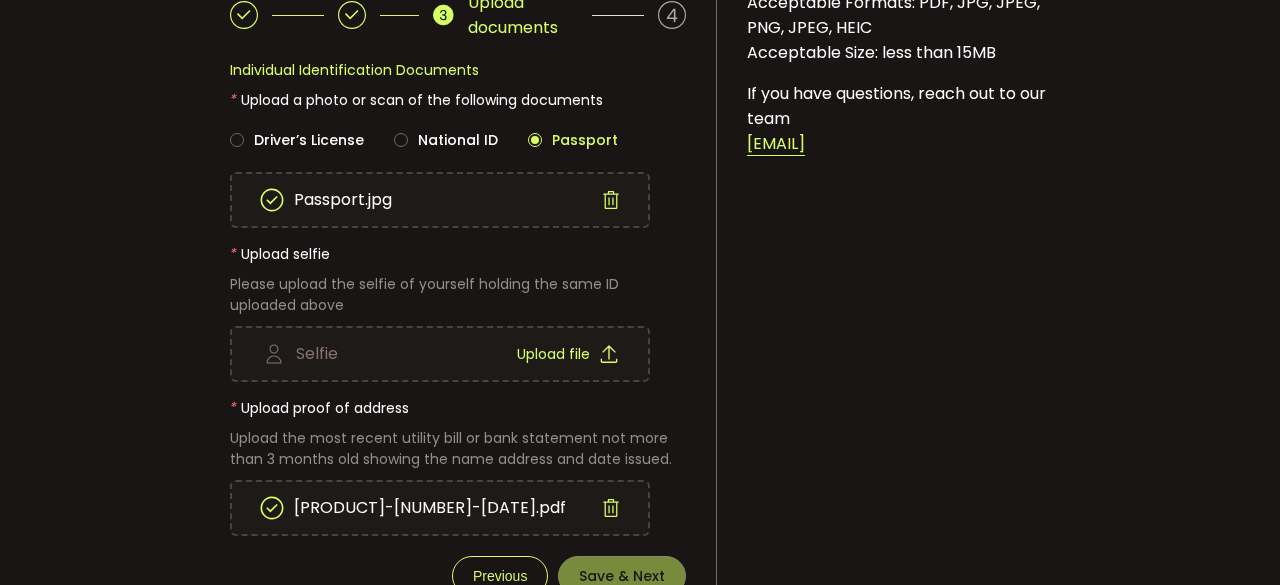 click on "Driver’s License National ID Passport" at bounding box center [458, 120] 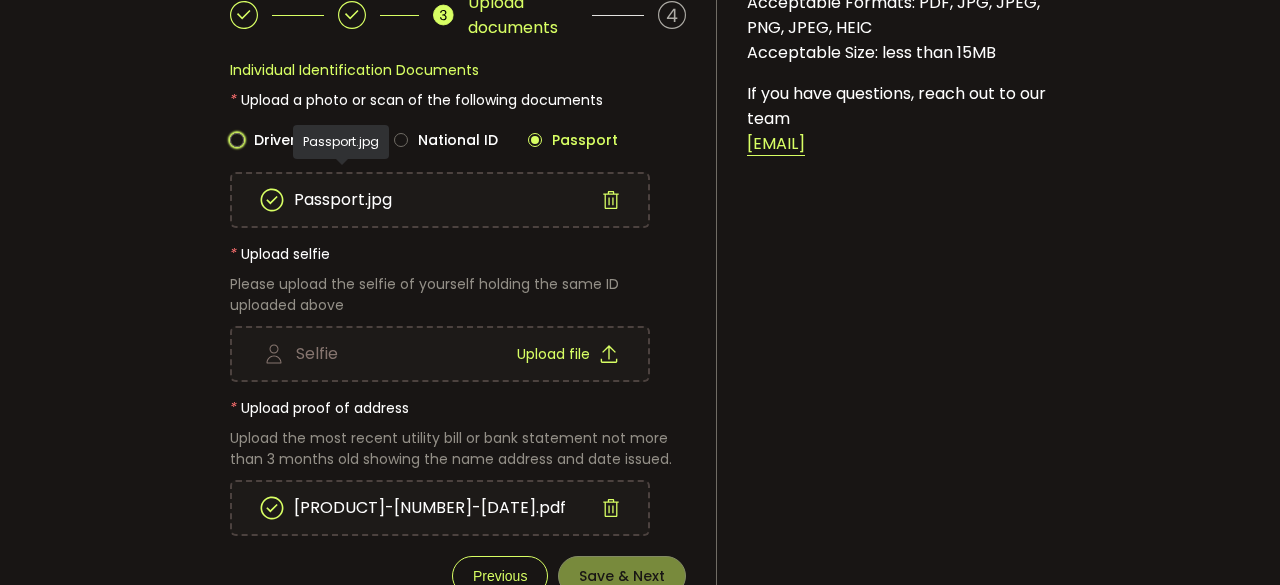click on "Driver’s License" at bounding box center [304, 140] 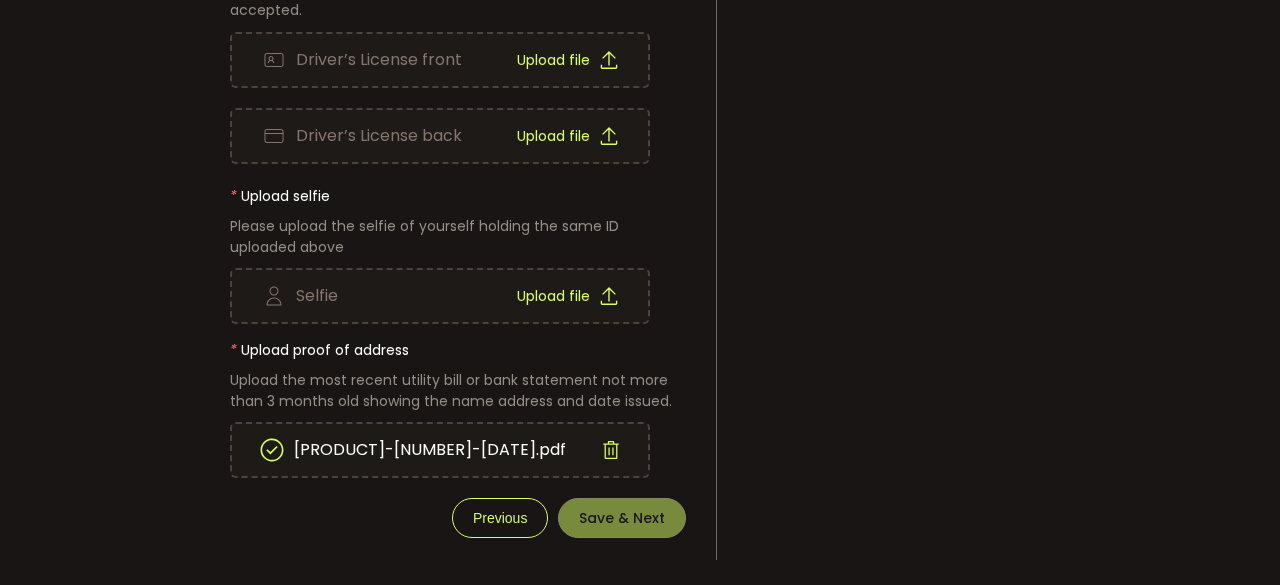 scroll, scrollTop: 105, scrollLeft: 0, axis: vertical 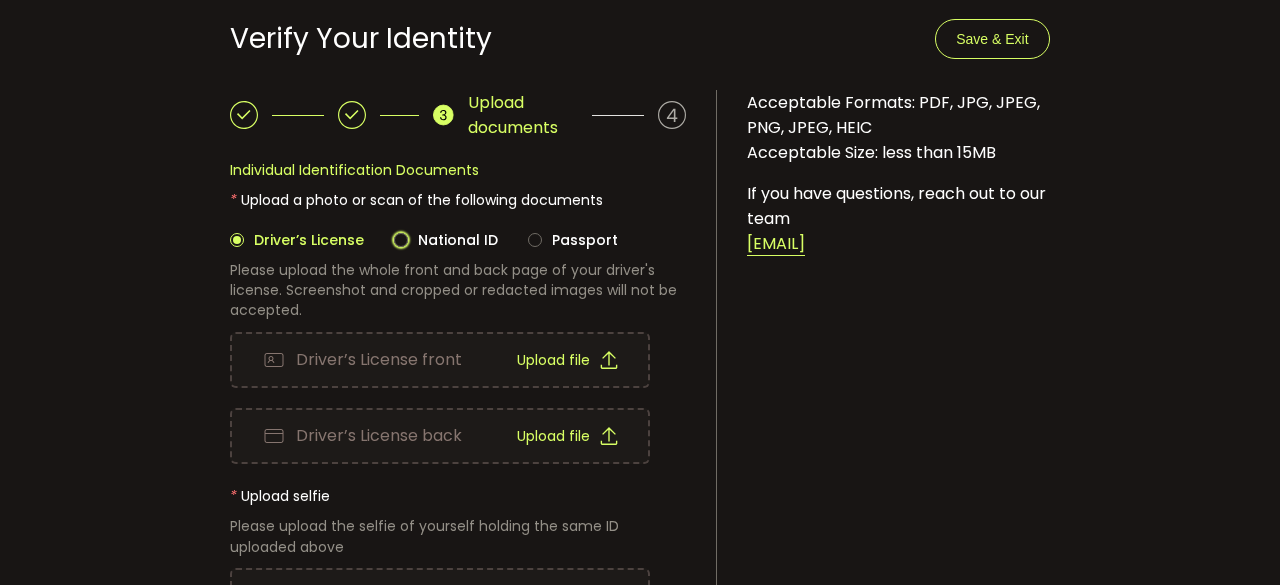 click on "National ID" at bounding box center (453, 240) 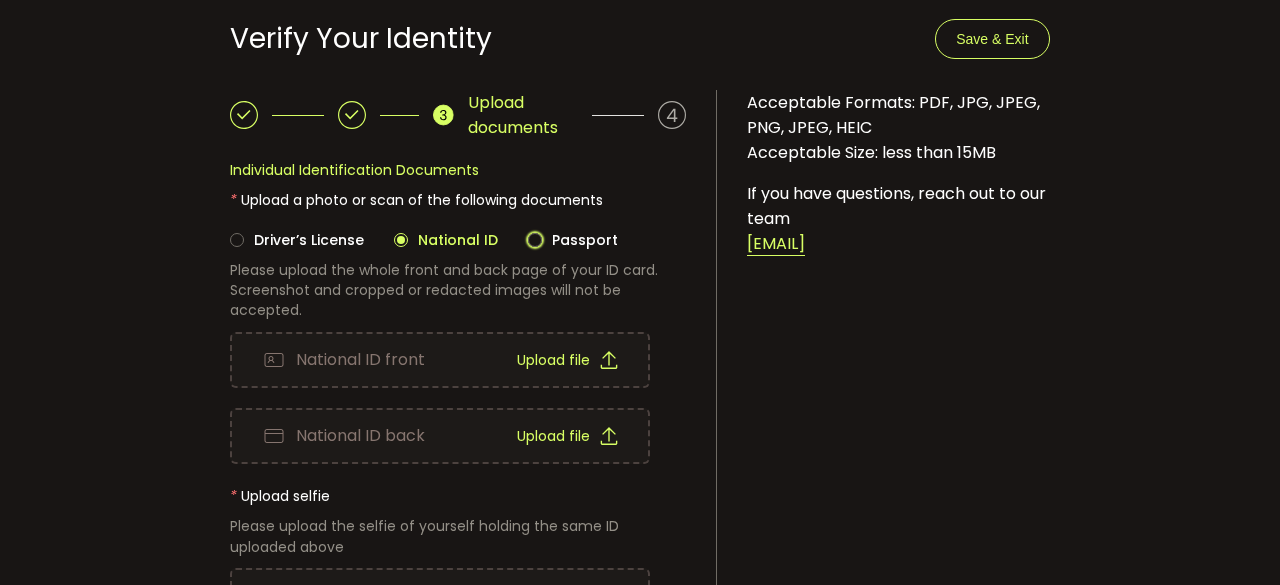 click on "Passport" at bounding box center (580, 240) 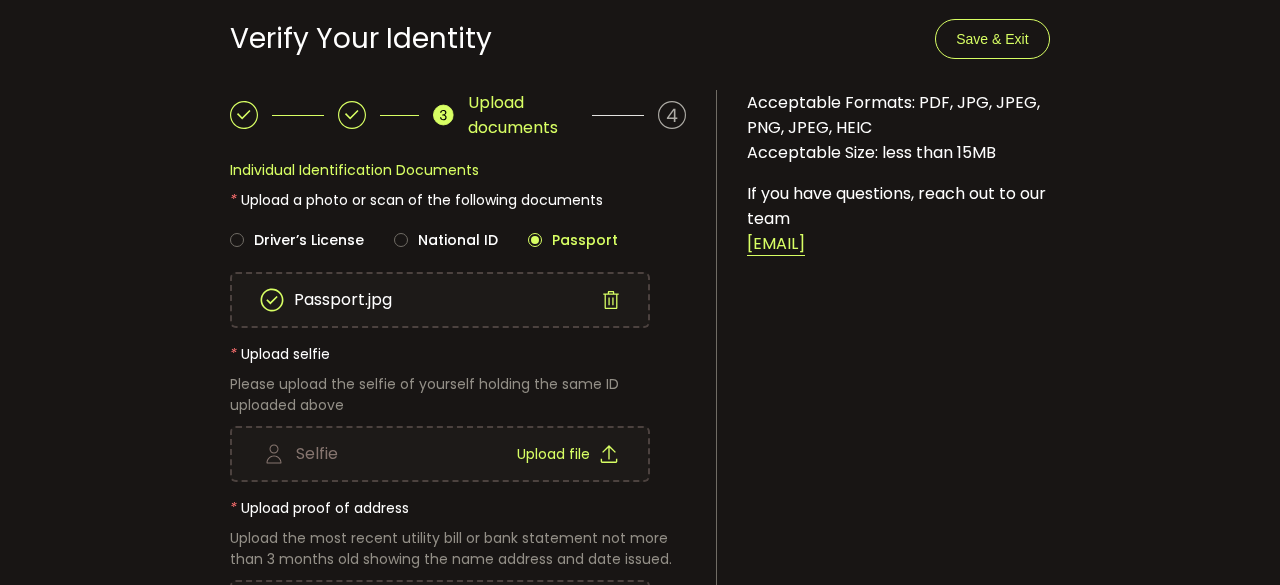 click on "Passport.jpg" at bounding box center (440, 300) 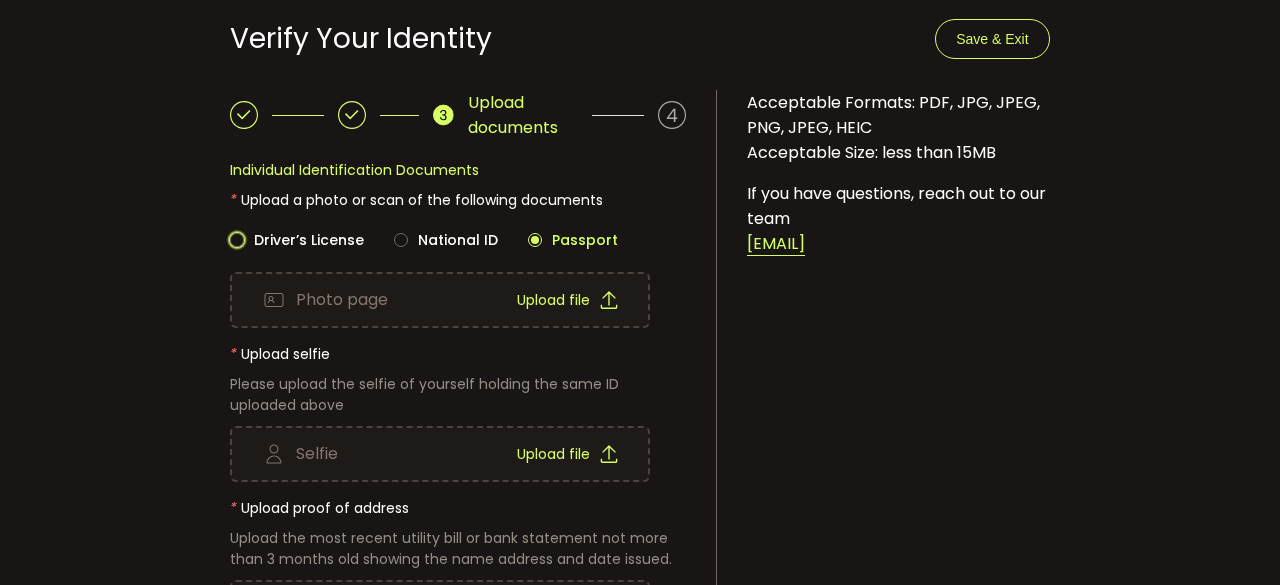 click on "Driver’s License" at bounding box center (304, 240) 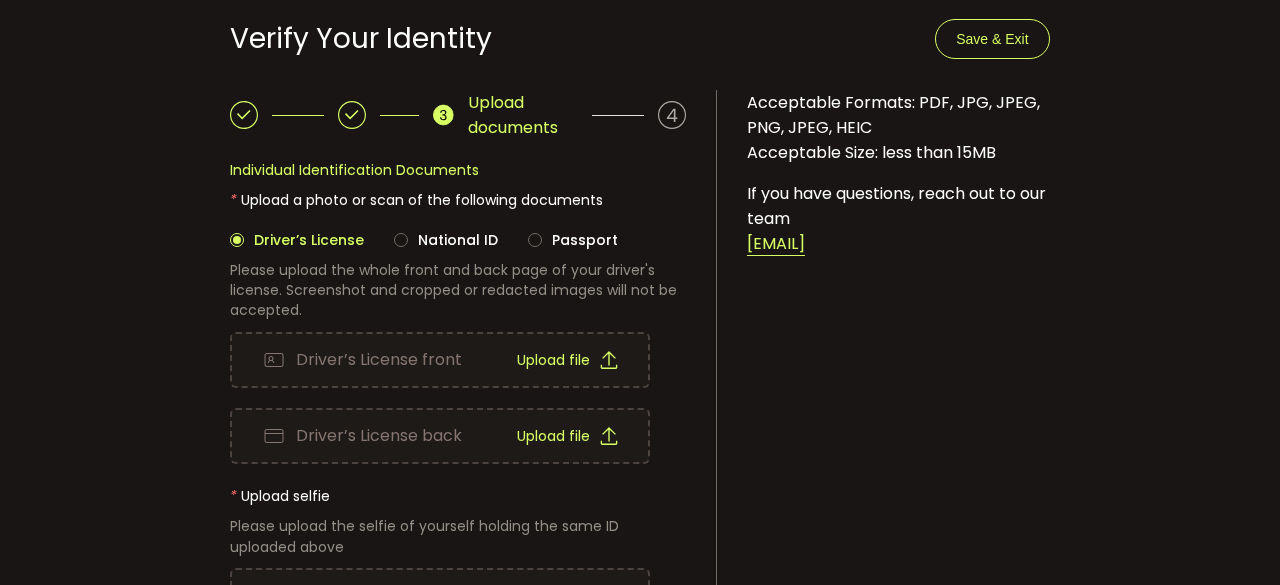 scroll, scrollTop: 405, scrollLeft: 0, axis: vertical 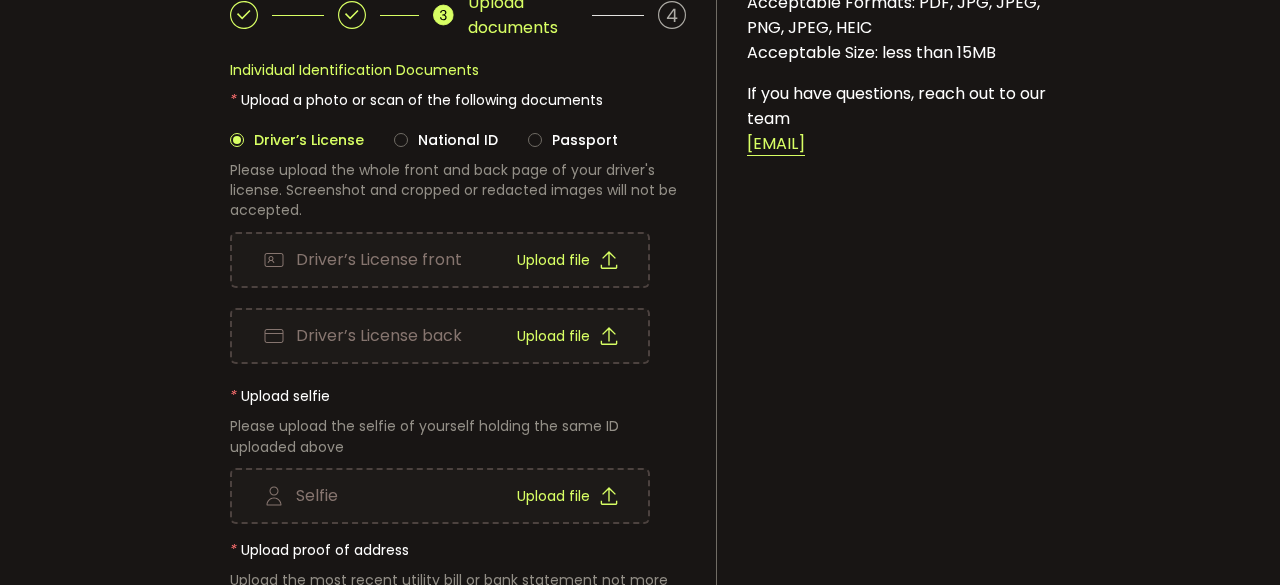 click on "Upload file" at bounding box center [553, 260] 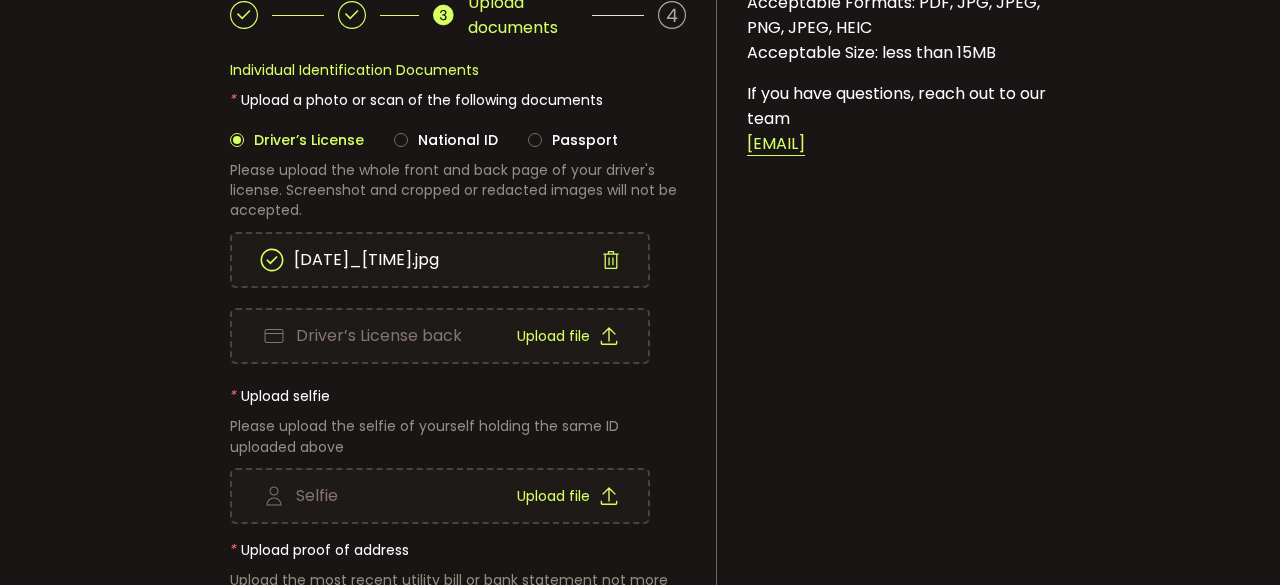 click on "Upload file" at bounding box center [553, 336] 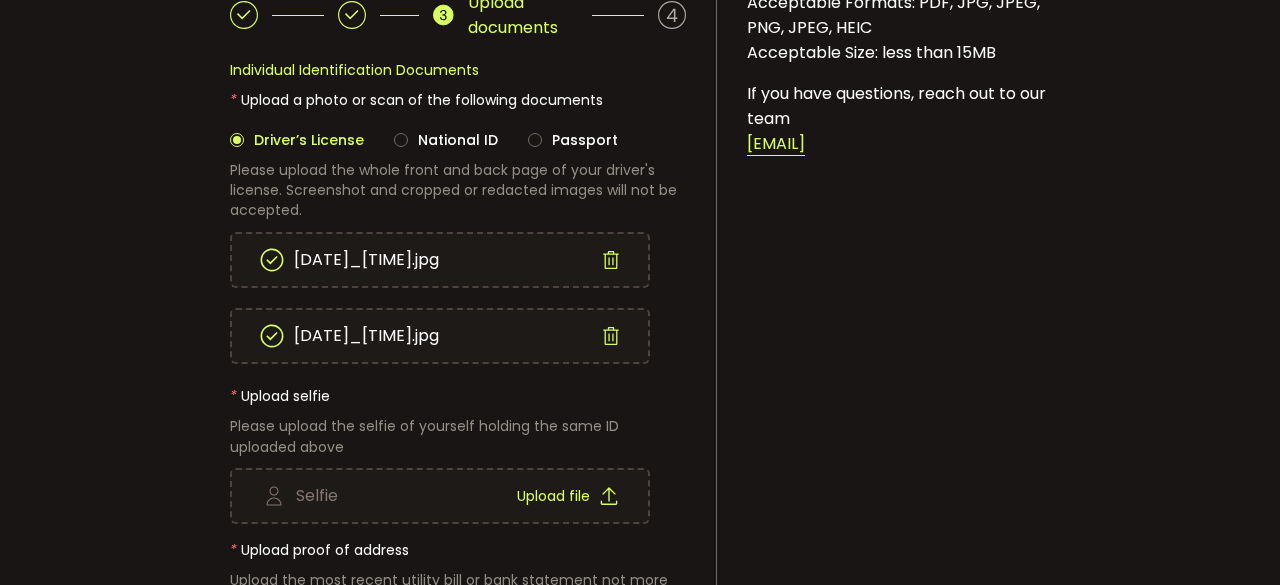 click on "Upload file" at bounding box center [553, 496] 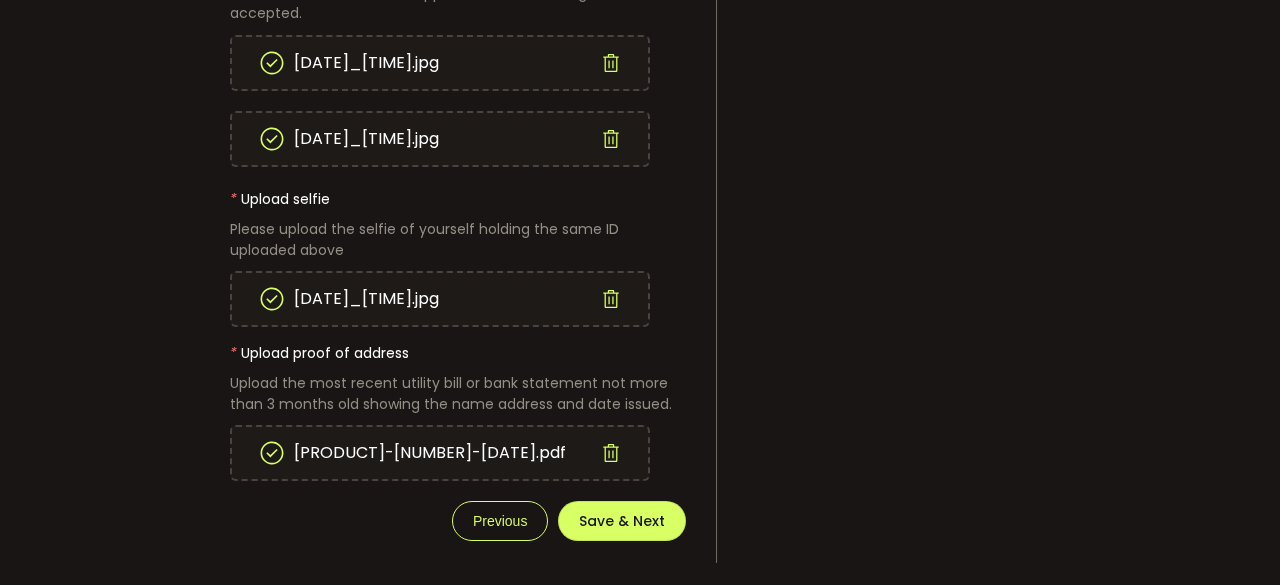 scroll, scrollTop: 405, scrollLeft: 0, axis: vertical 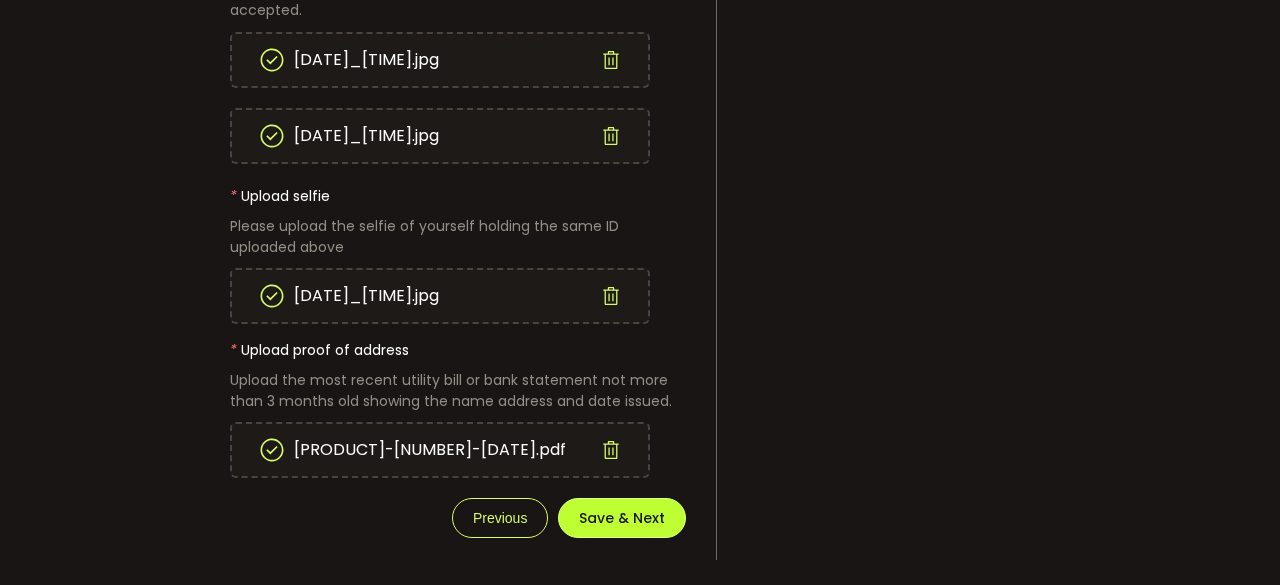 click on "Save & Next" at bounding box center [622, 518] 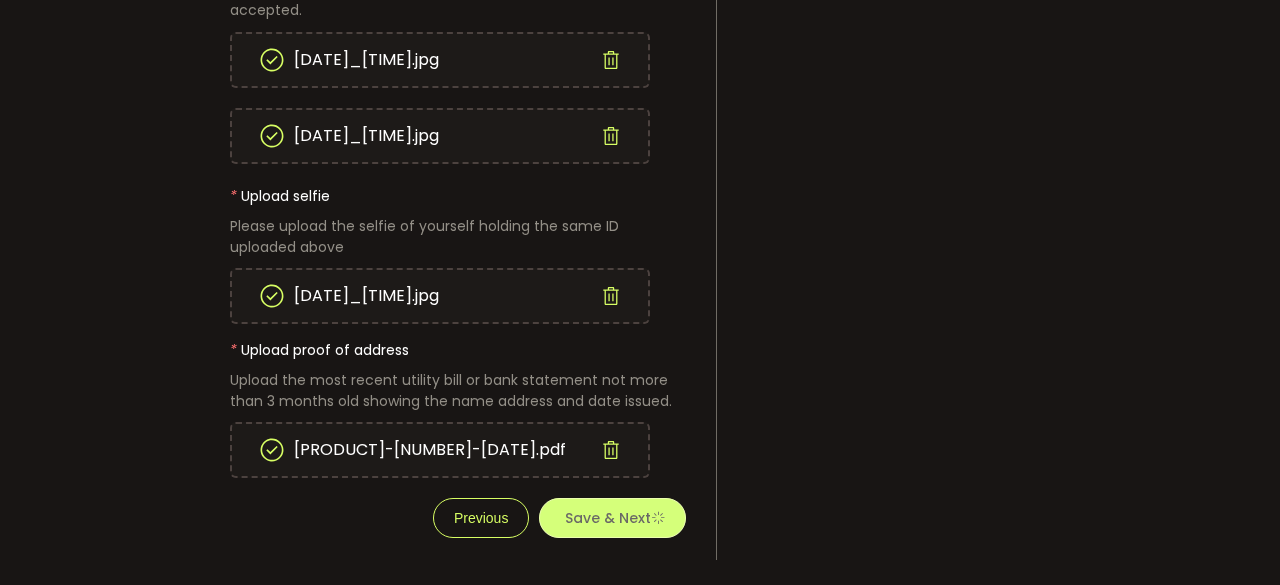 scroll, scrollTop: 0, scrollLeft: 0, axis: both 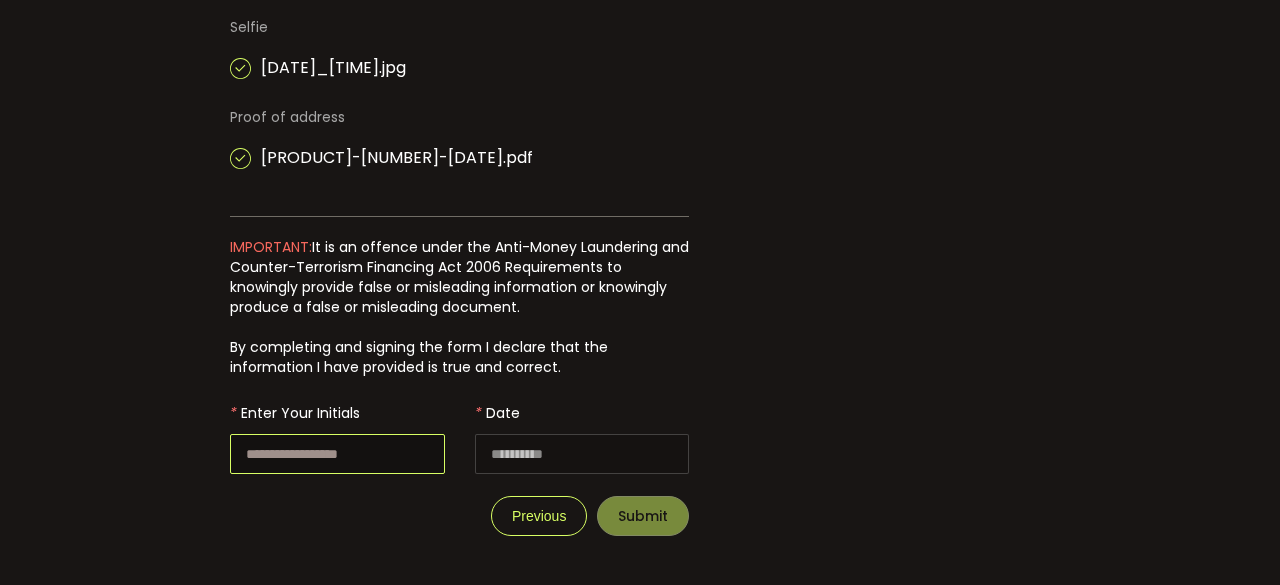 click at bounding box center (337, 454) 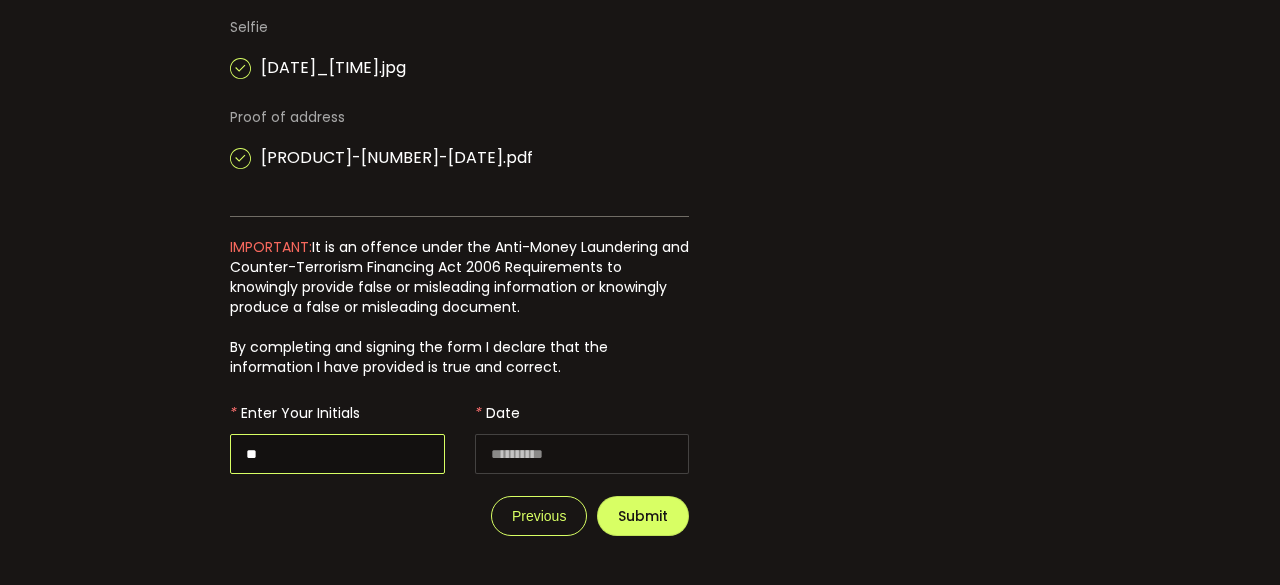type on "**" 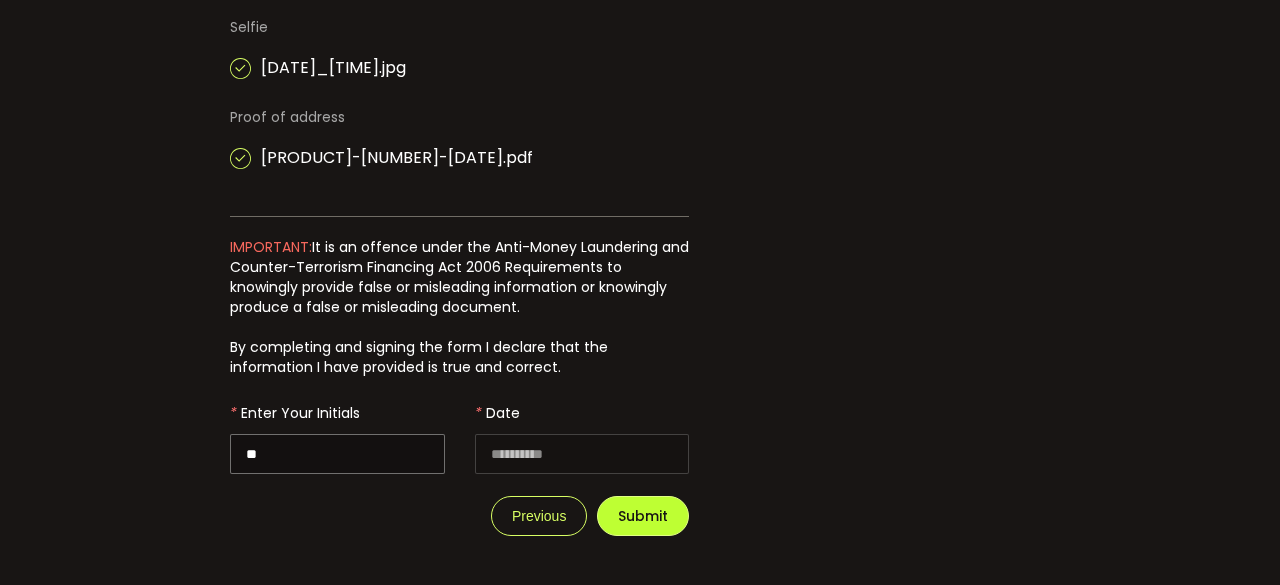 click on "Submit" at bounding box center [643, 516] 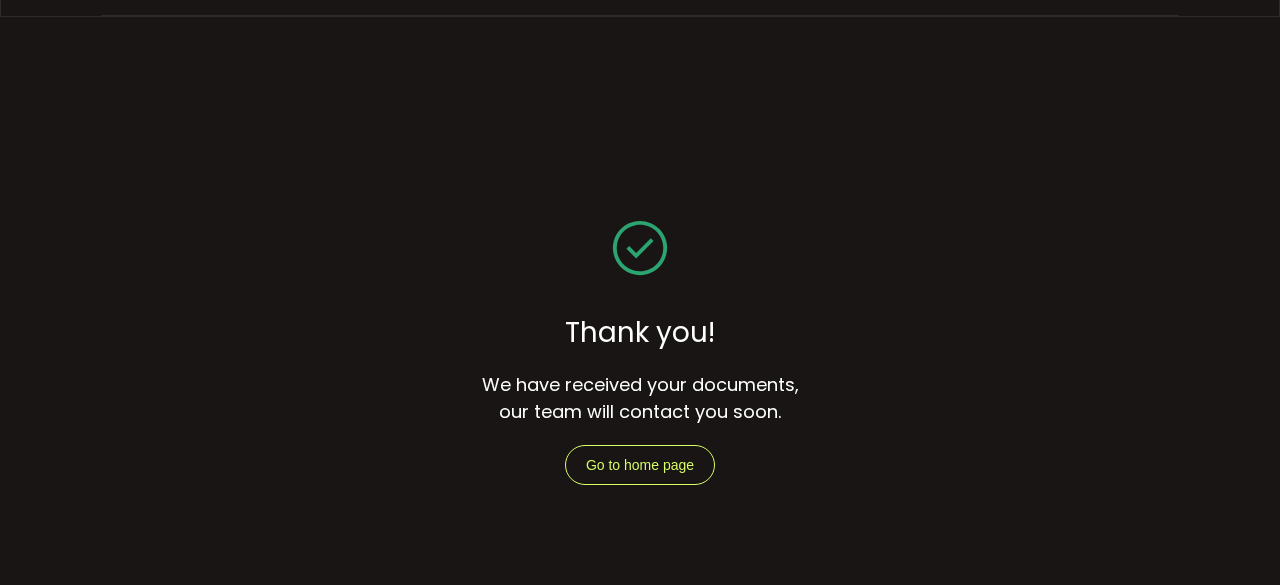 scroll, scrollTop: 0, scrollLeft: 0, axis: both 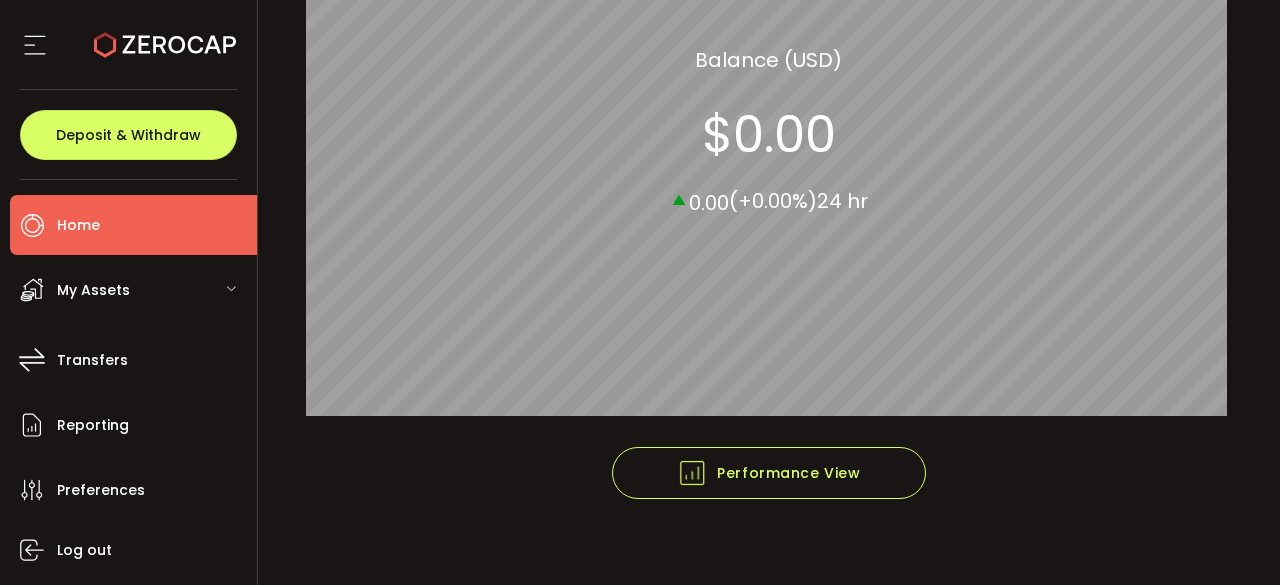 click 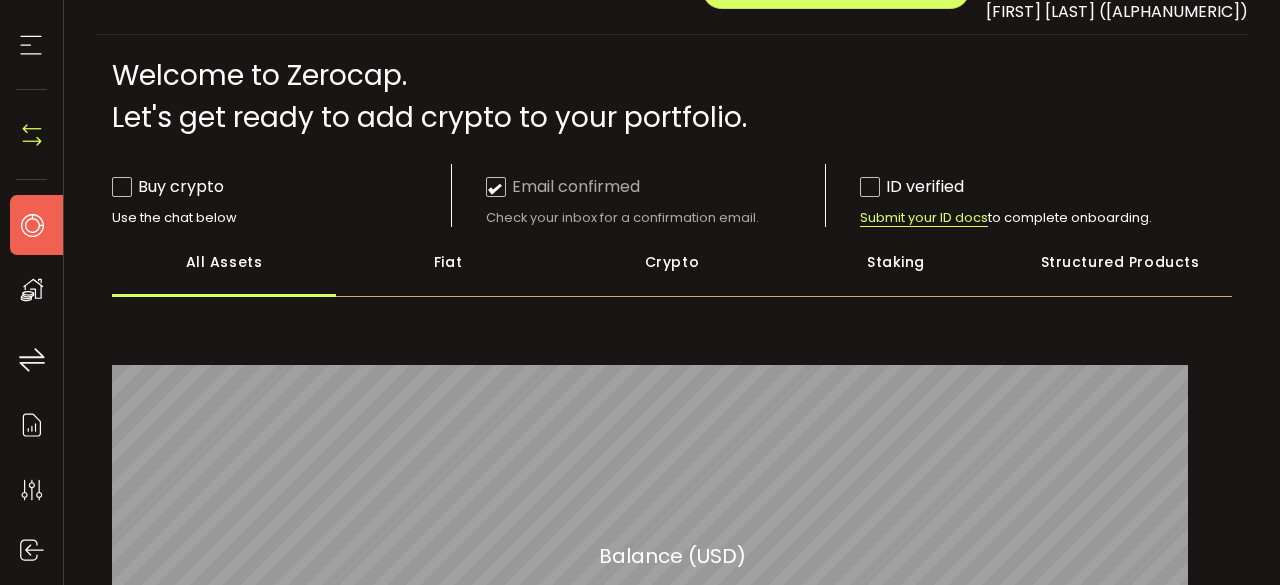 scroll, scrollTop: 0, scrollLeft: 0, axis: both 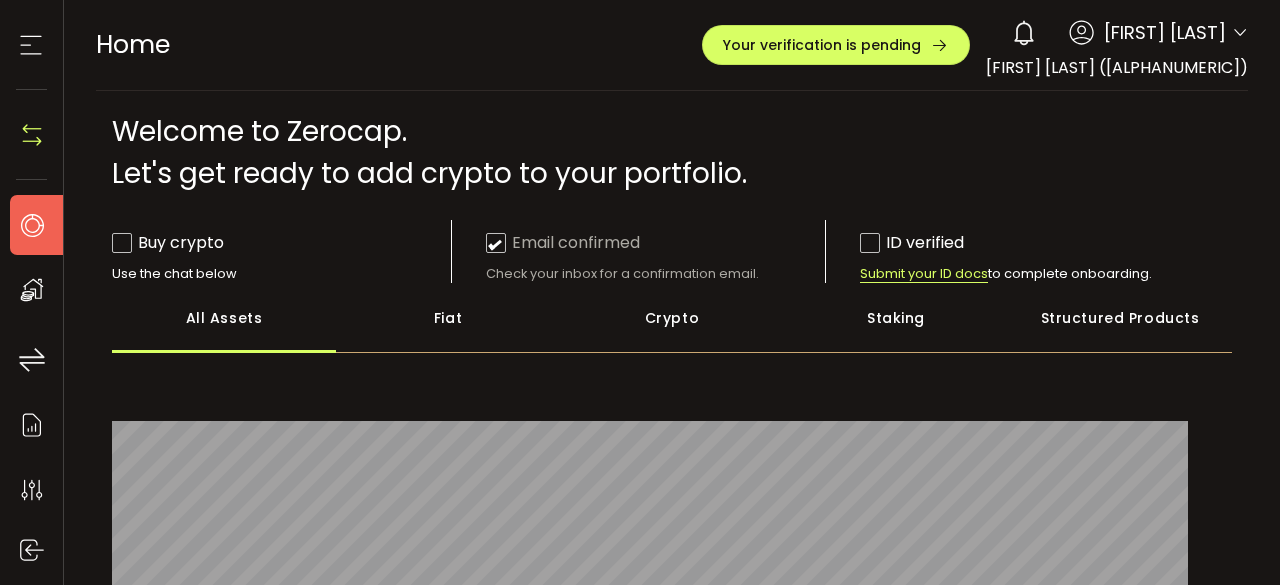 click on "Fiat" at bounding box center [448, 318] 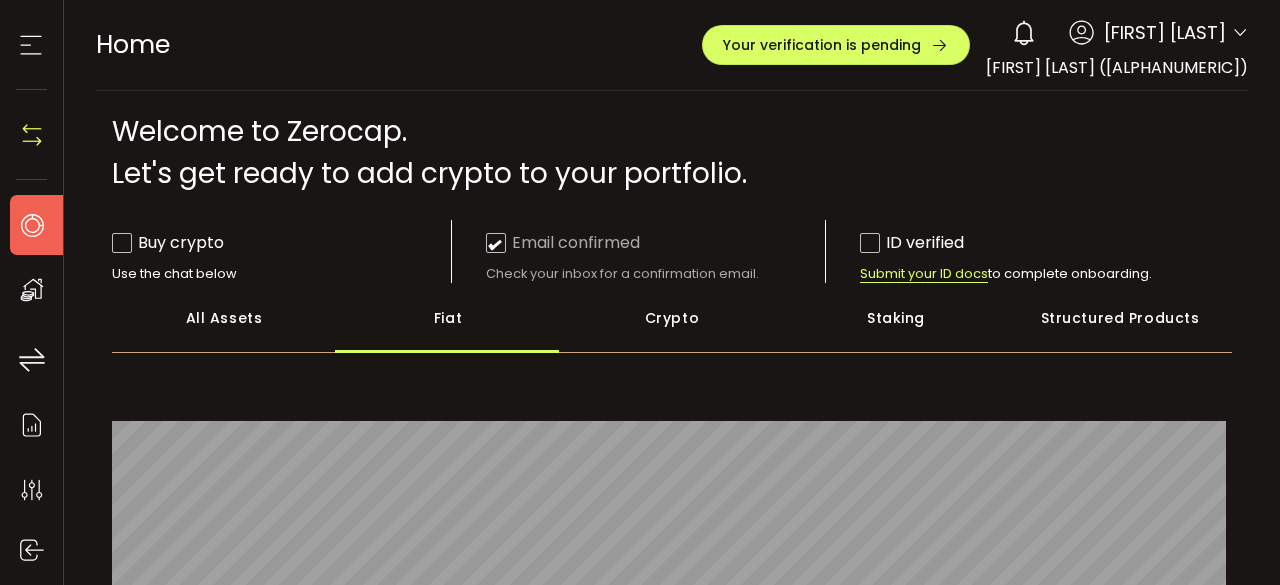 click on "Crypto" at bounding box center (672, 318) 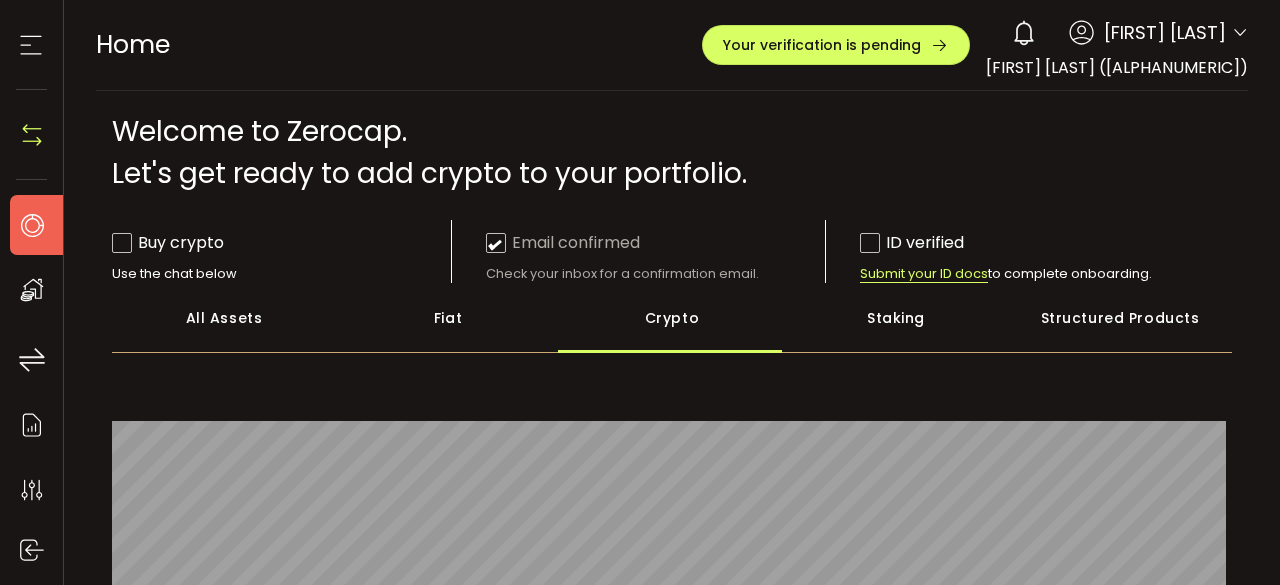click on "All Assets" at bounding box center [224, 318] 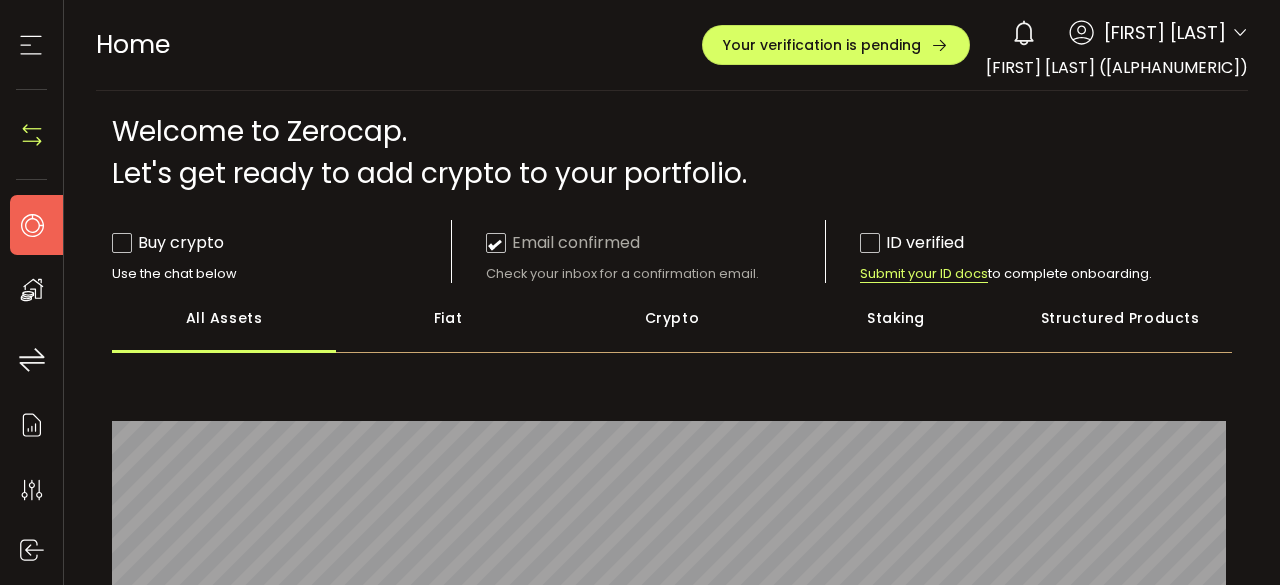 click on "Email confirmed" at bounding box center [563, 242] 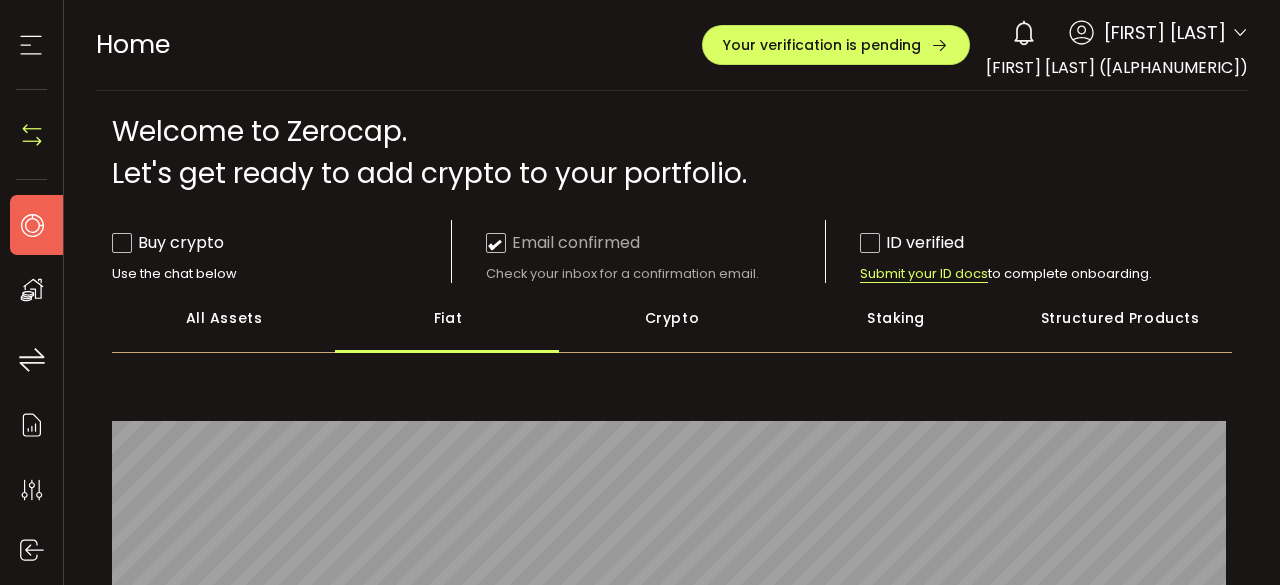 click on "All Assets" at bounding box center (224, 318) 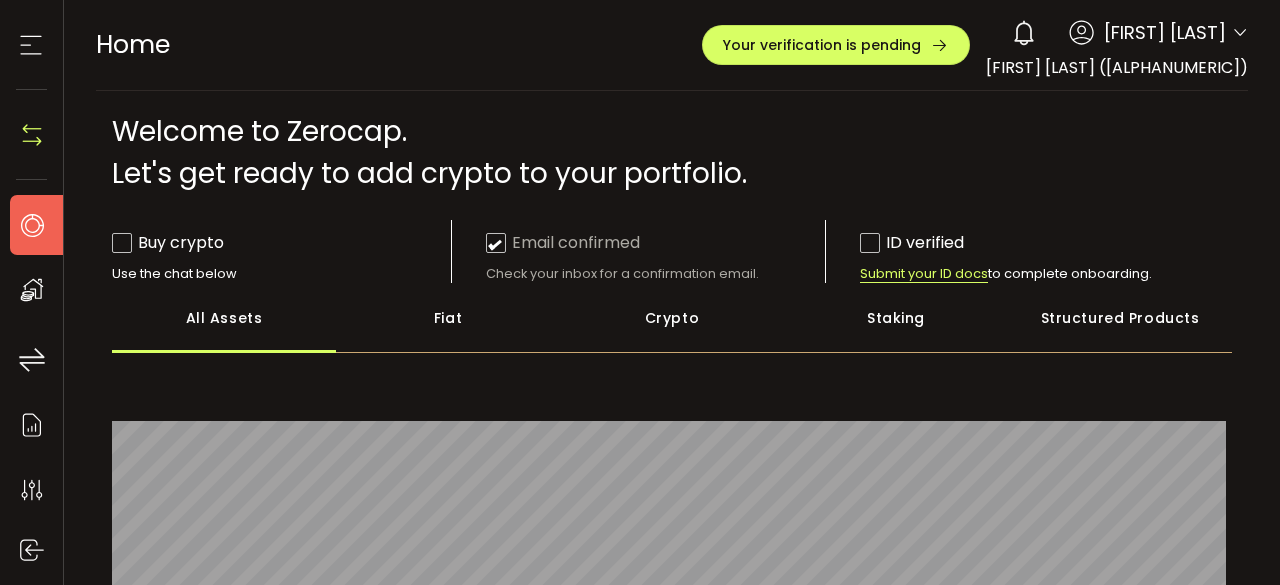 click on "My Assets" at bounding box center [42, 290] 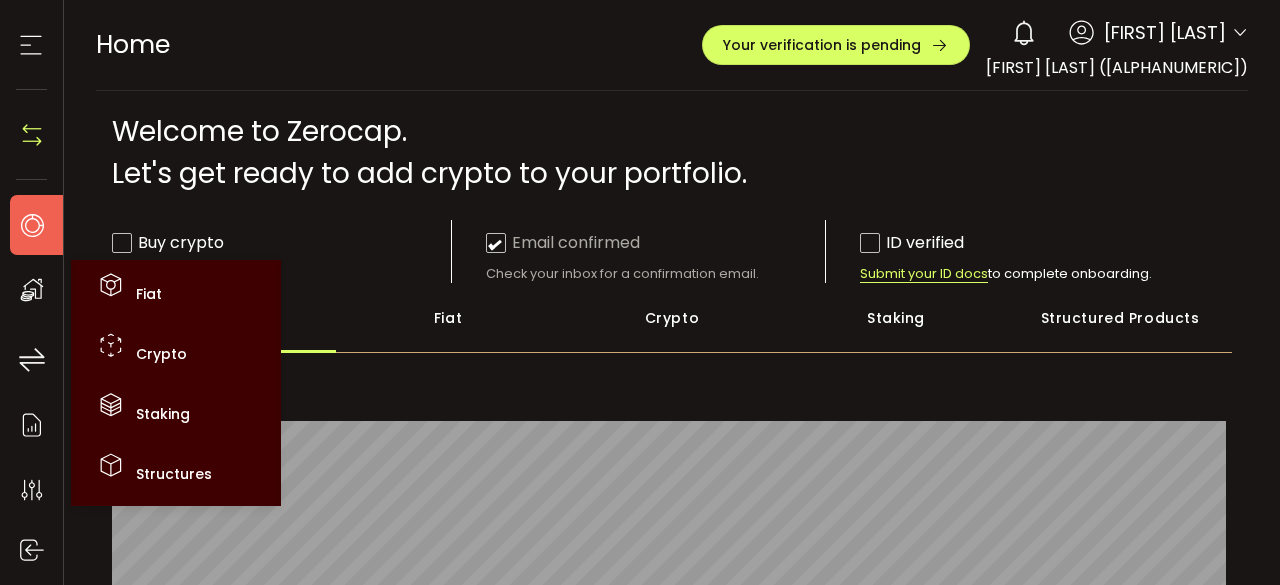 click 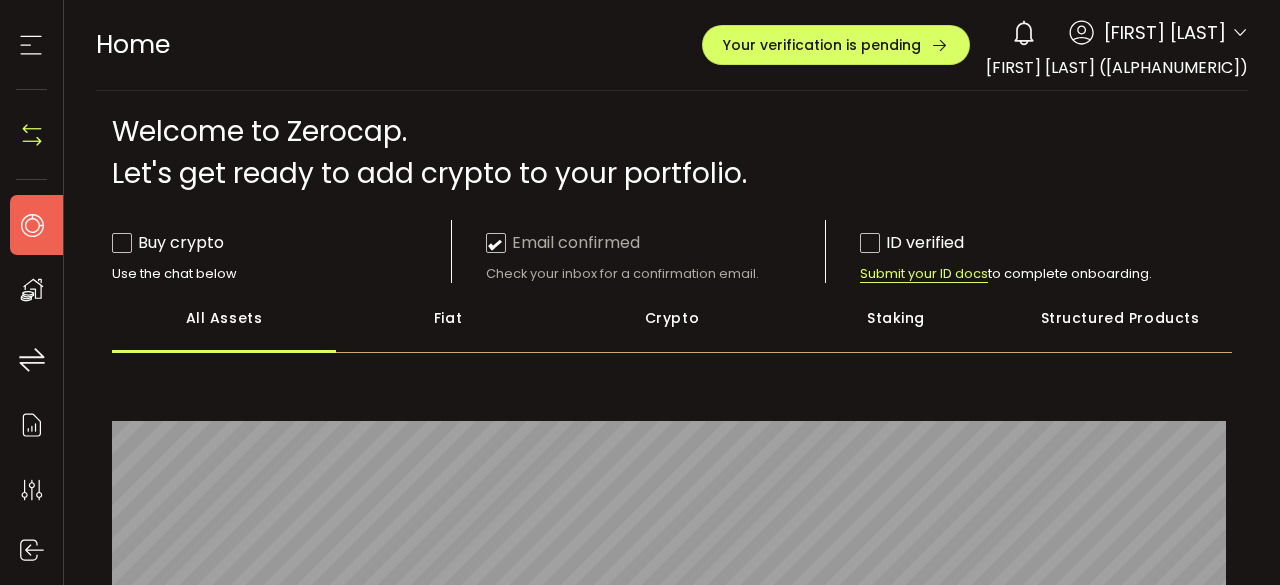 click at bounding box center [32, 135] 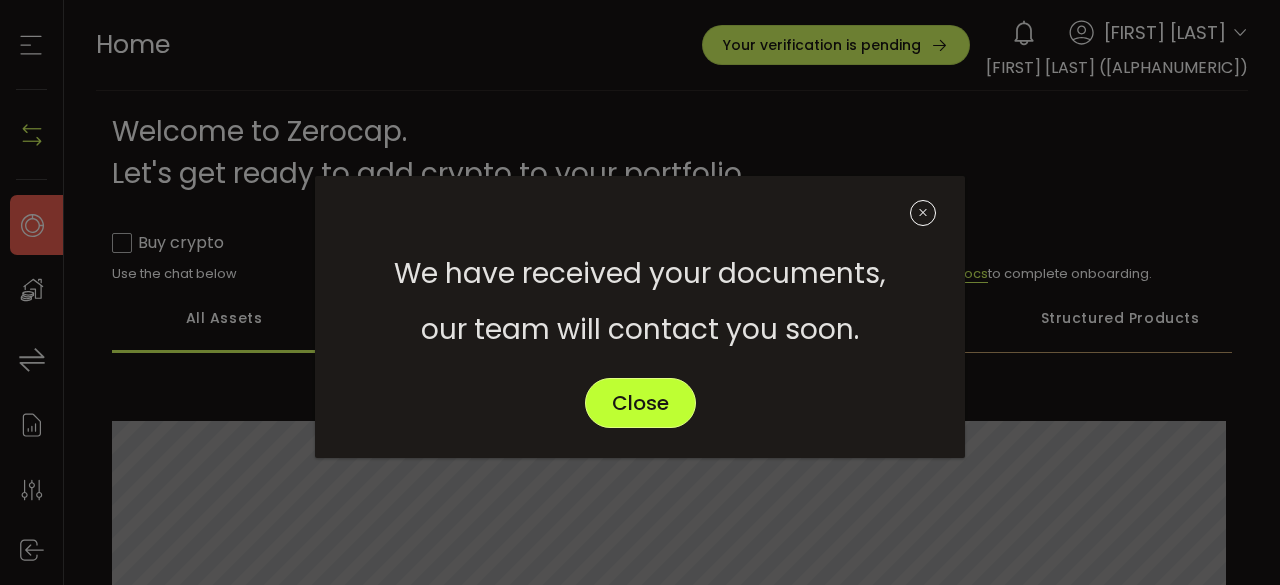 click on "Close" at bounding box center (640, 403) 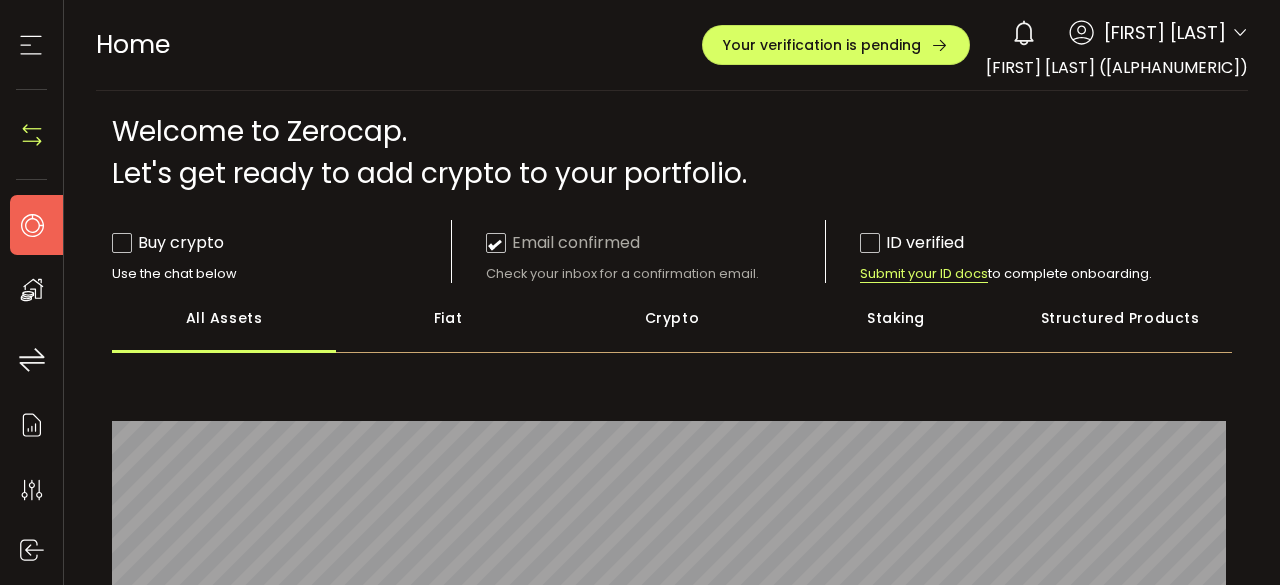 click on "Deposit & Withdraw" at bounding box center [31, 135] 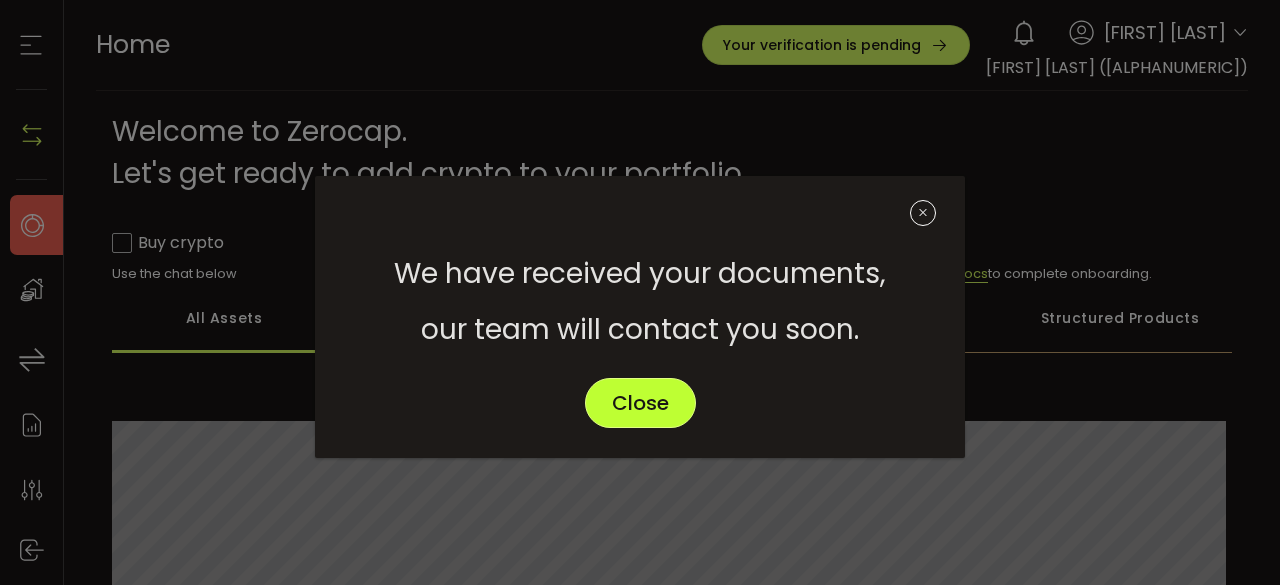 click on "Close" at bounding box center [640, 403] 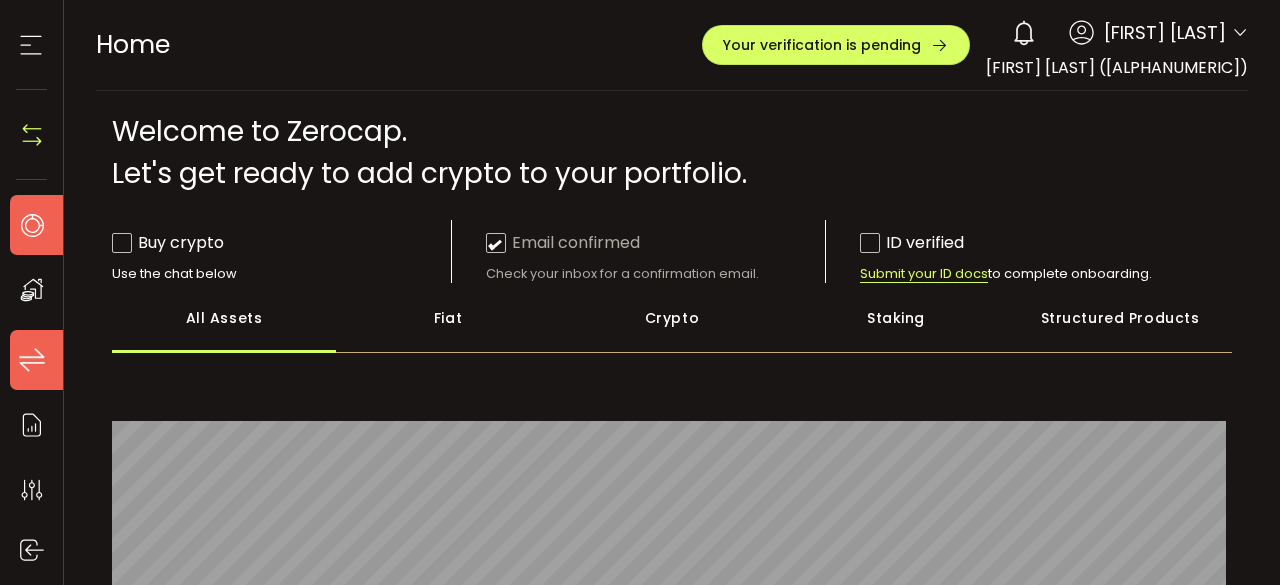 click on "Transfers" at bounding box center (42, 360) 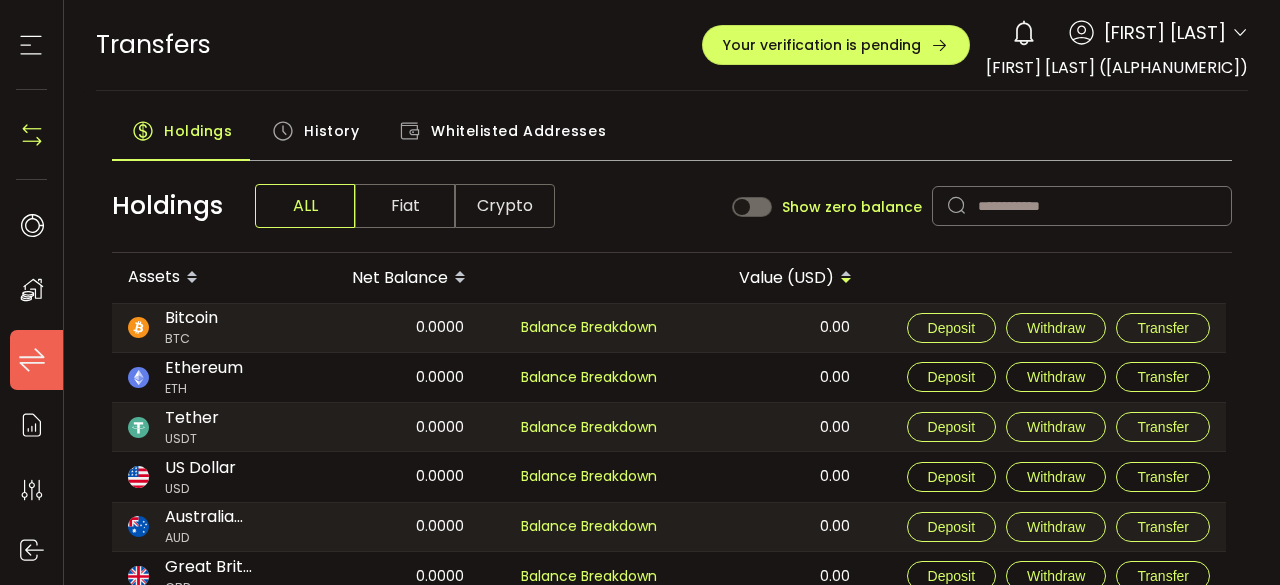 click on "Holdings ALL Fiat Crypto Show zero balance" at bounding box center [672, 206] 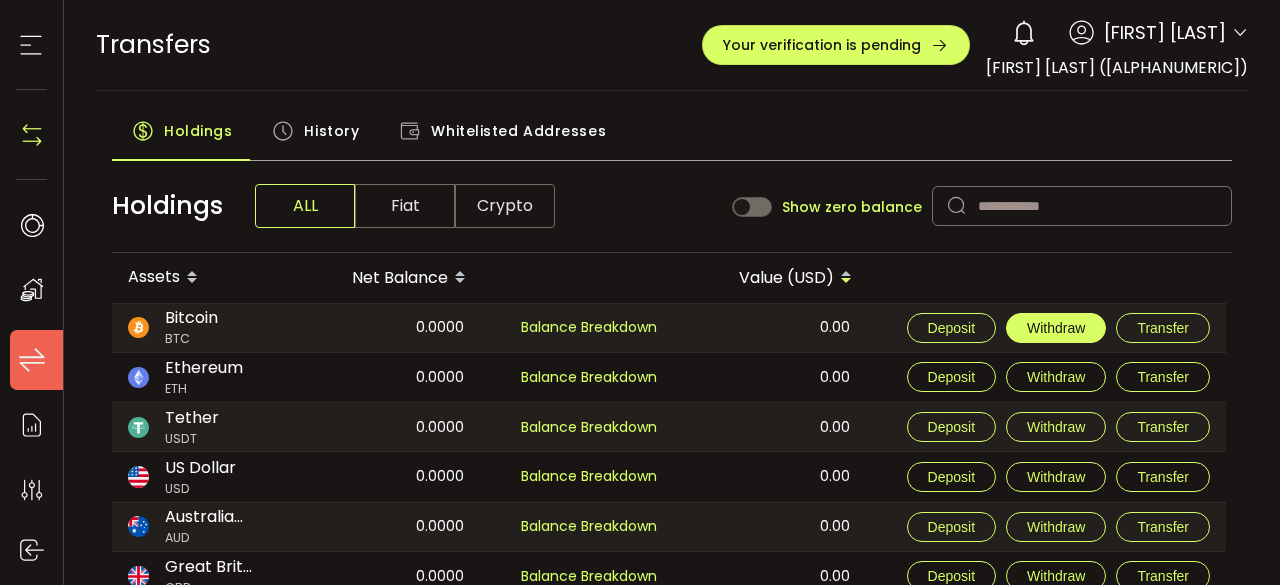 click on "Withdraw" at bounding box center (1056, 328) 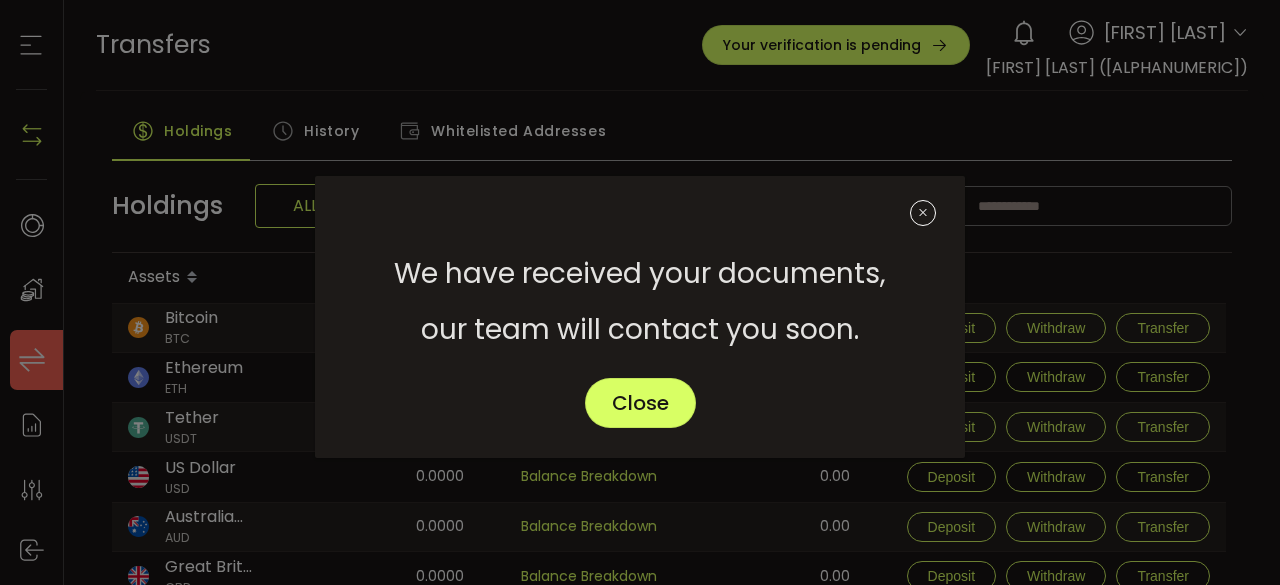 click at bounding box center (923, 213) 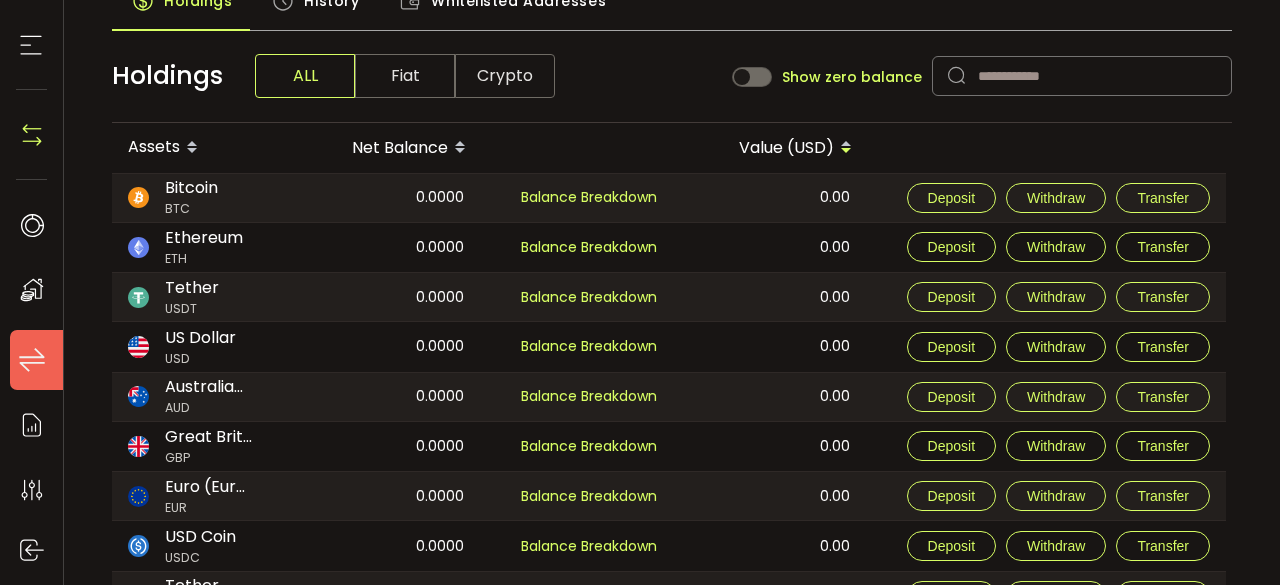 scroll, scrollTop: 200, scrollLeft: 0, axis: vertical 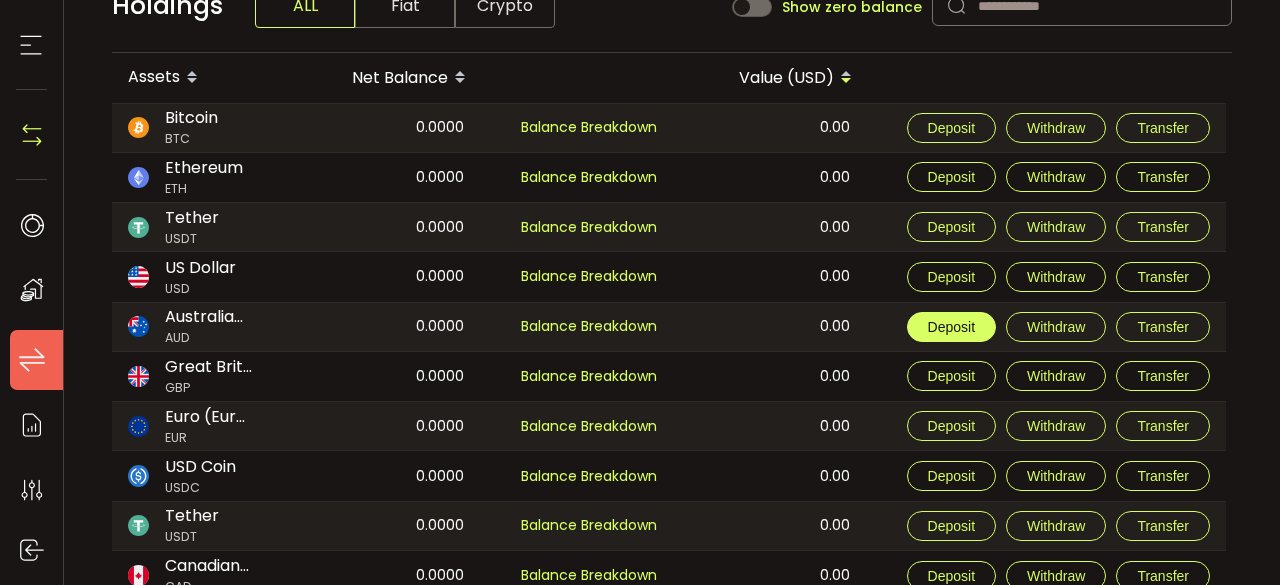 click on "Deposit" at bounding box center [951, 327] 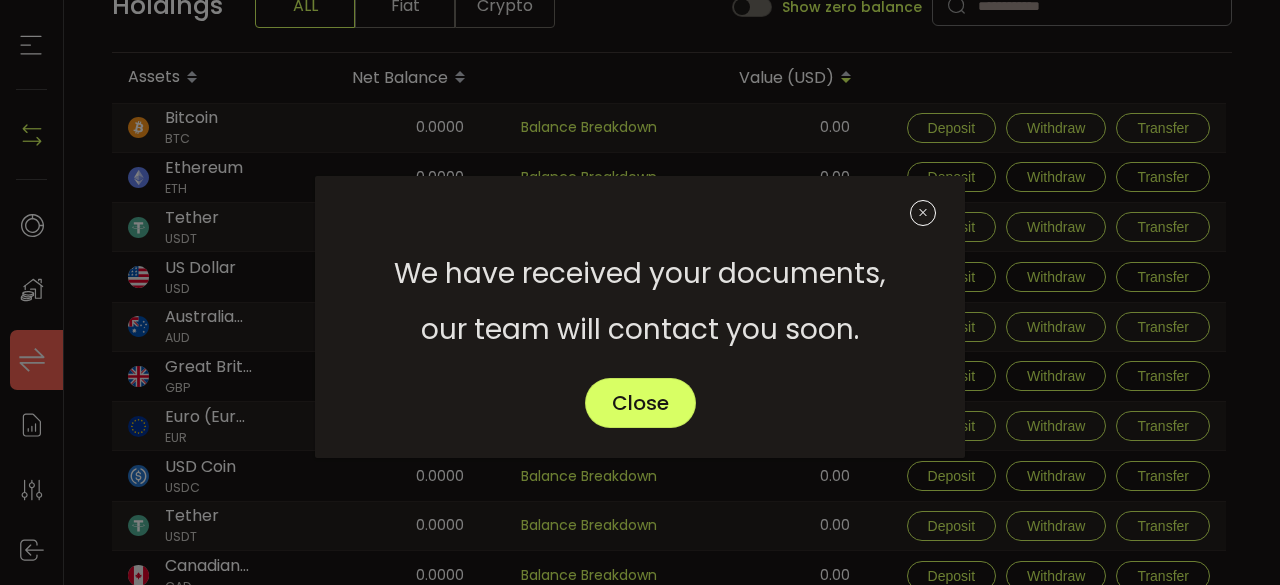 click at bounding box center (923, 213) 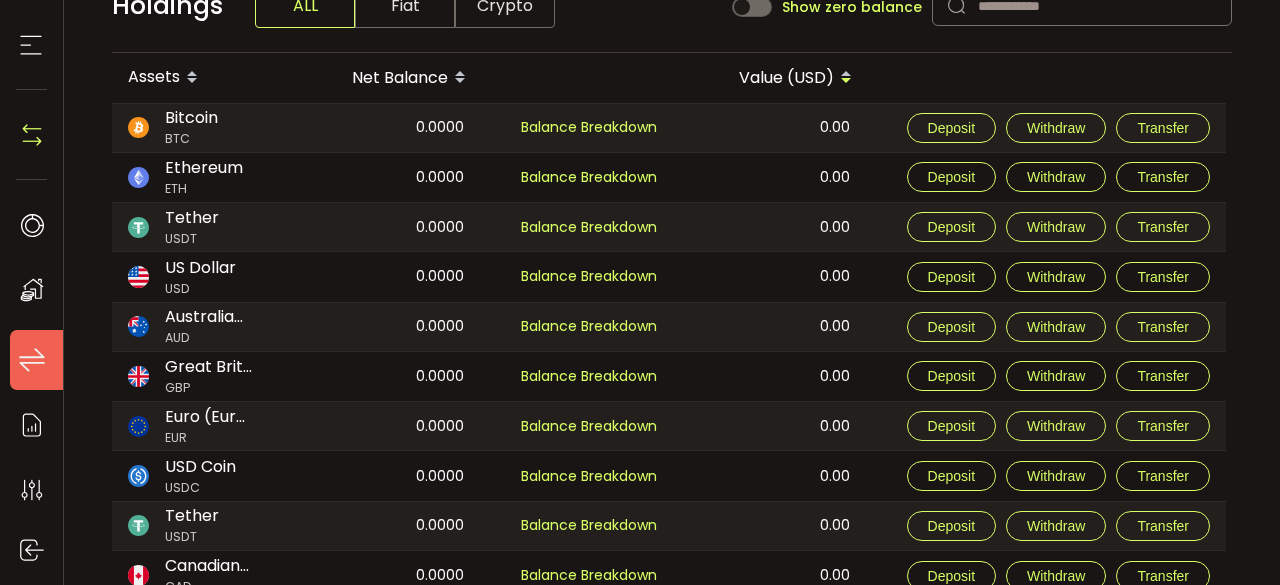 click on "Deposit
Withdraw
Transfer" at bounding box center (1047, 327) 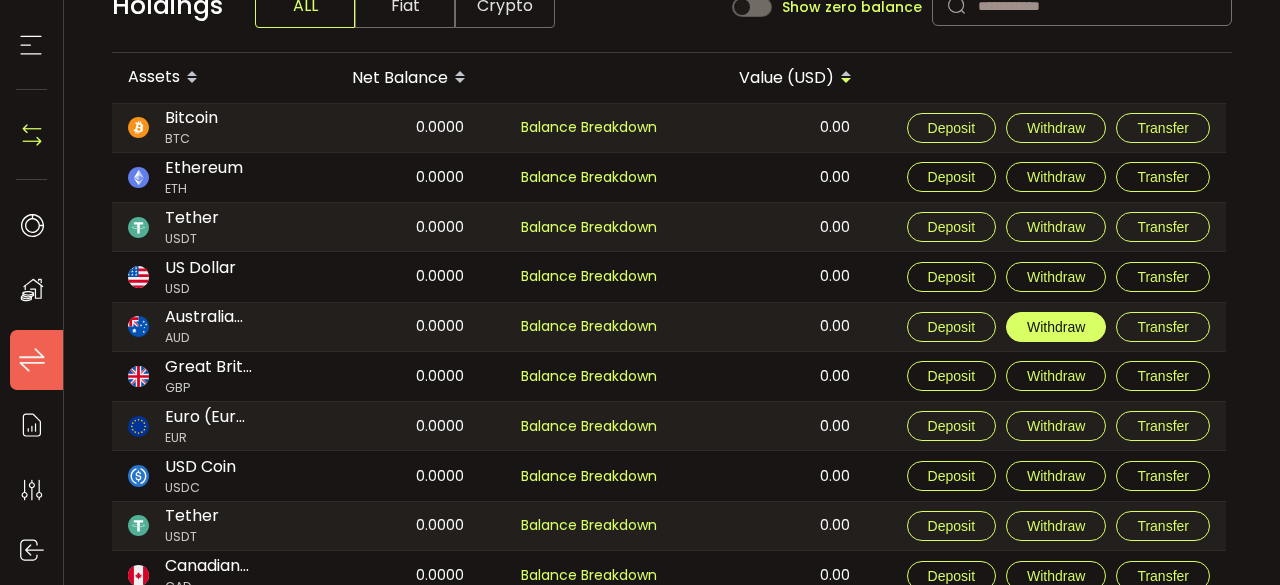 click on "Withdraw" at bounding box center [1056, 327] 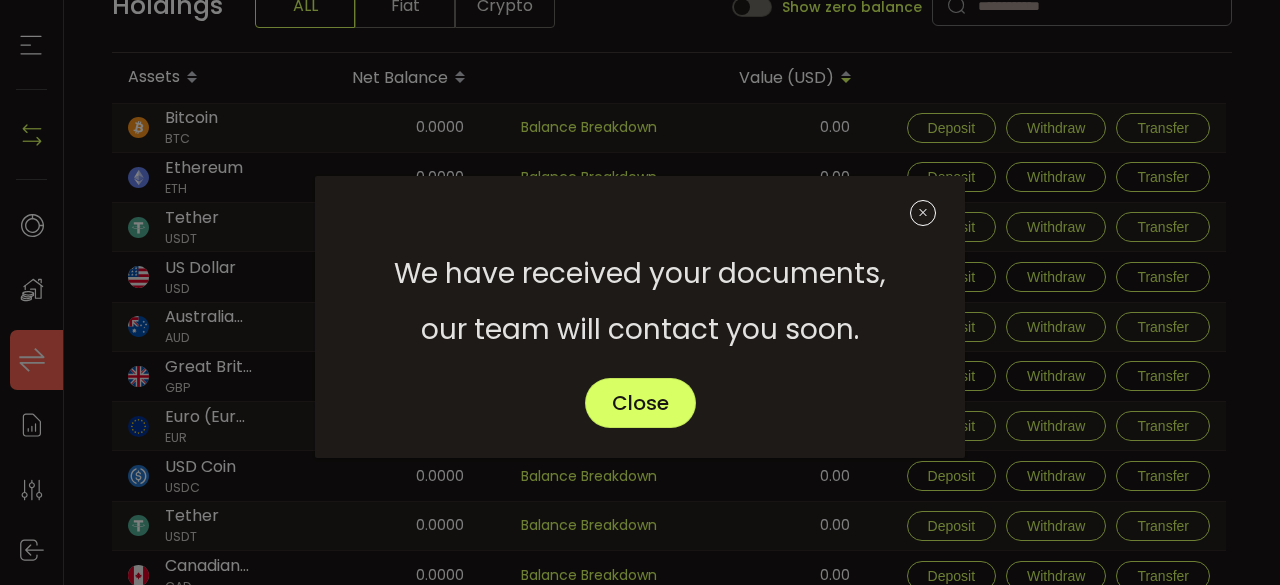 click at bounding box center (923, 213) 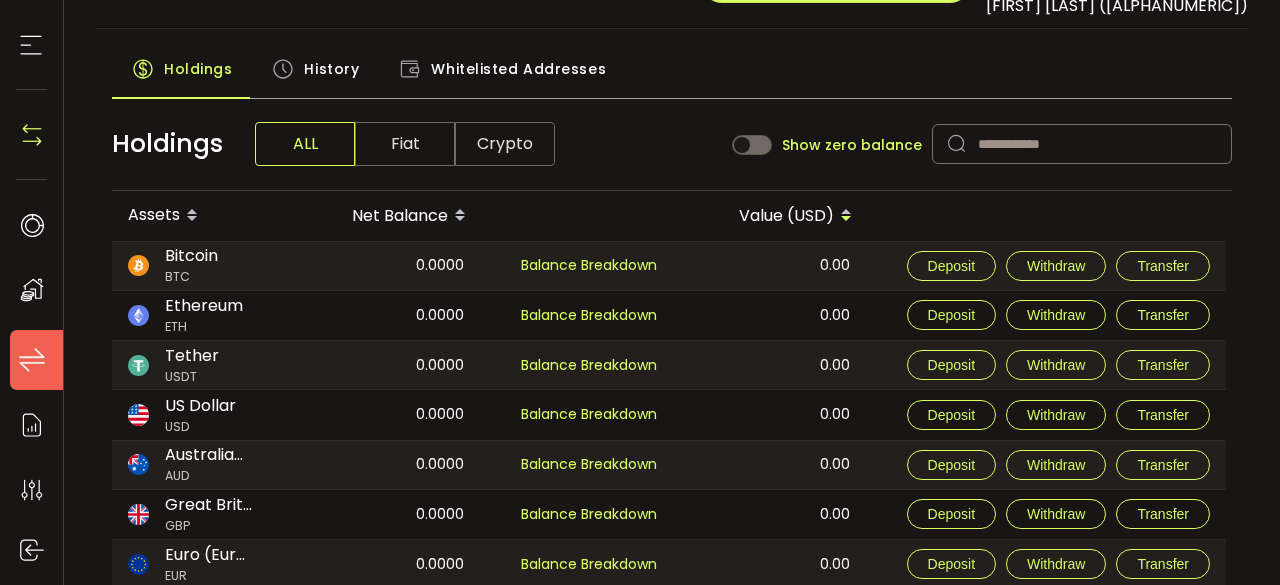 scroll, scrollTop: 0, scrollLeft: 0, axis: both 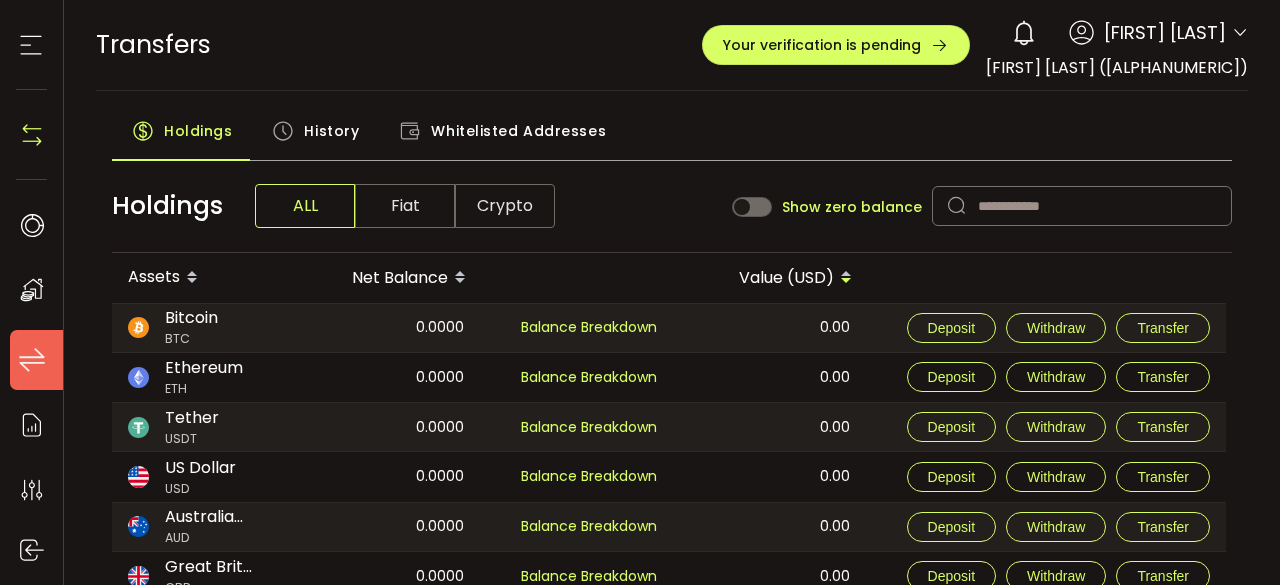 click at bounding box center (31, 45) 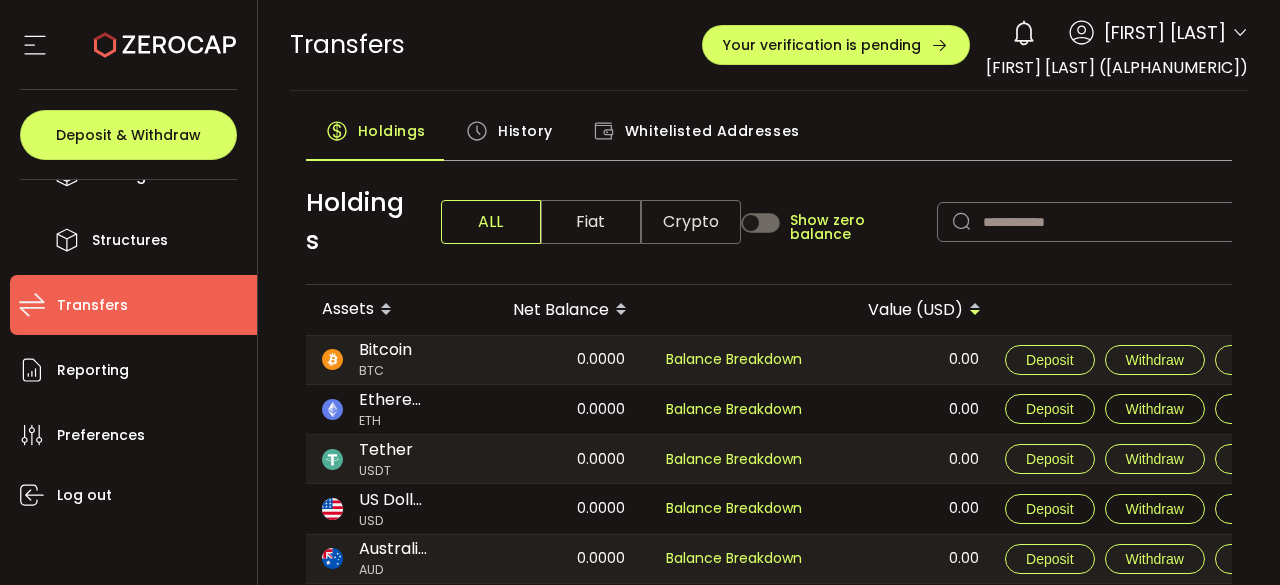 scroll, scrollTop: 312, scrollLeft: 0, axis: vertical 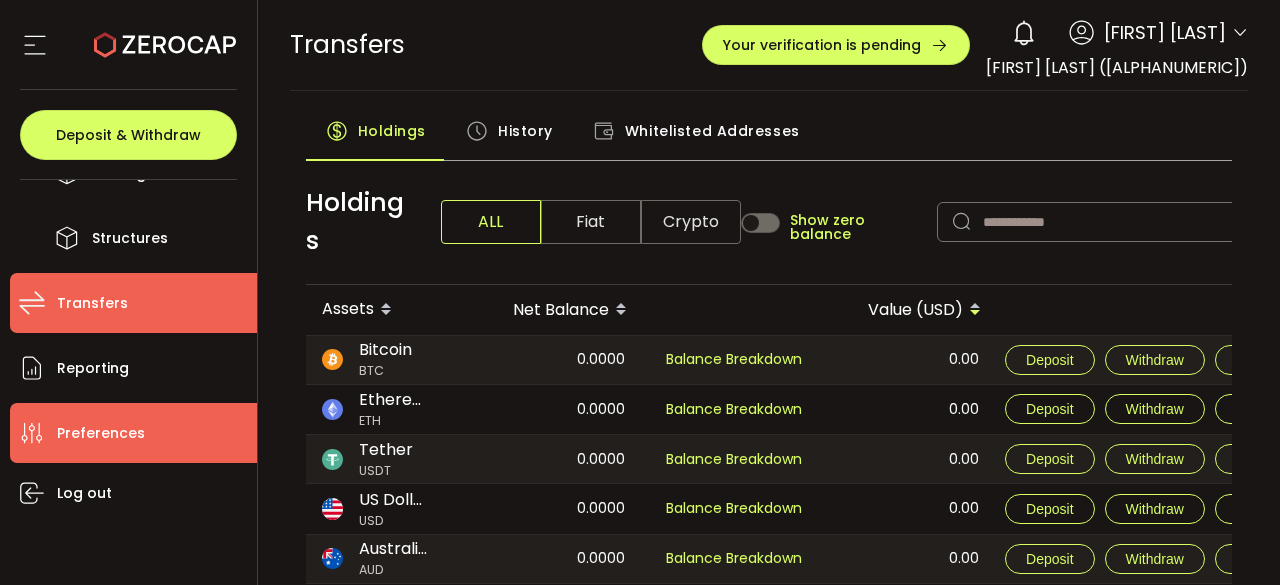 click on "Preferences" at bounding box center (101, 433) 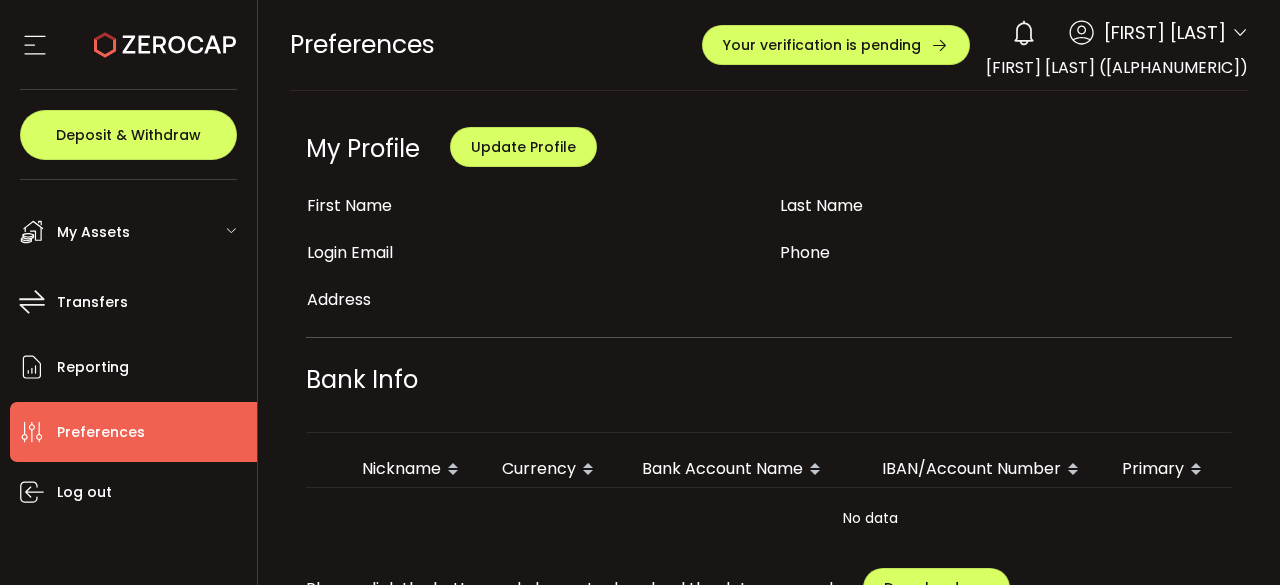 scroll, scrollTop: 58, scrollLeft: 0, axis: vertical 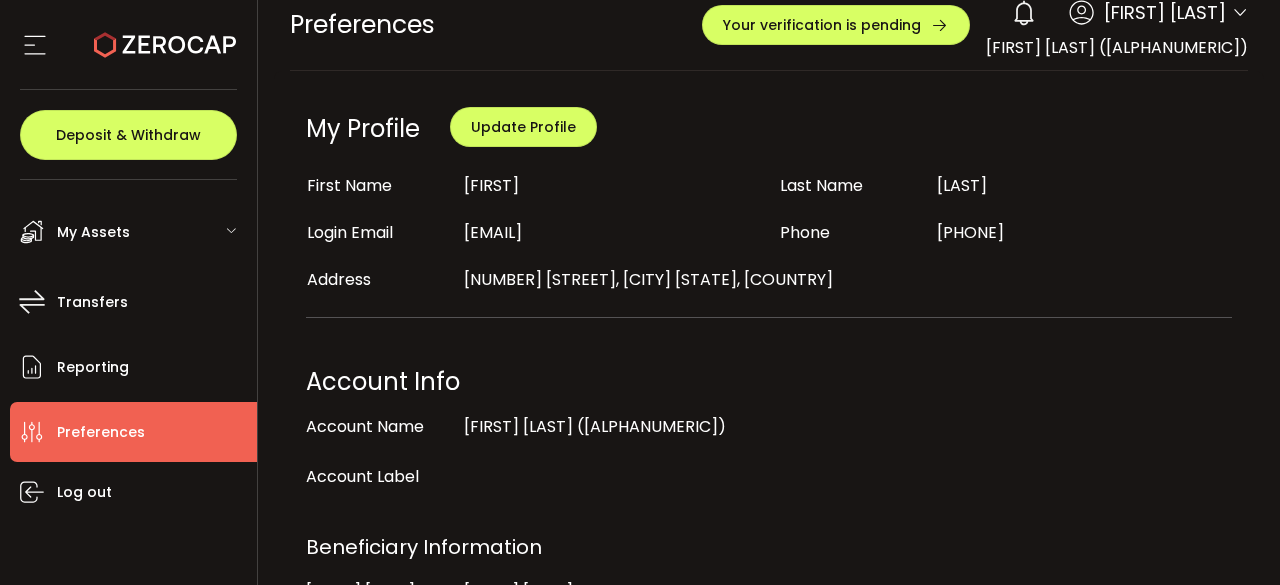 click on "My Assets" at bounding box center (133, 232) 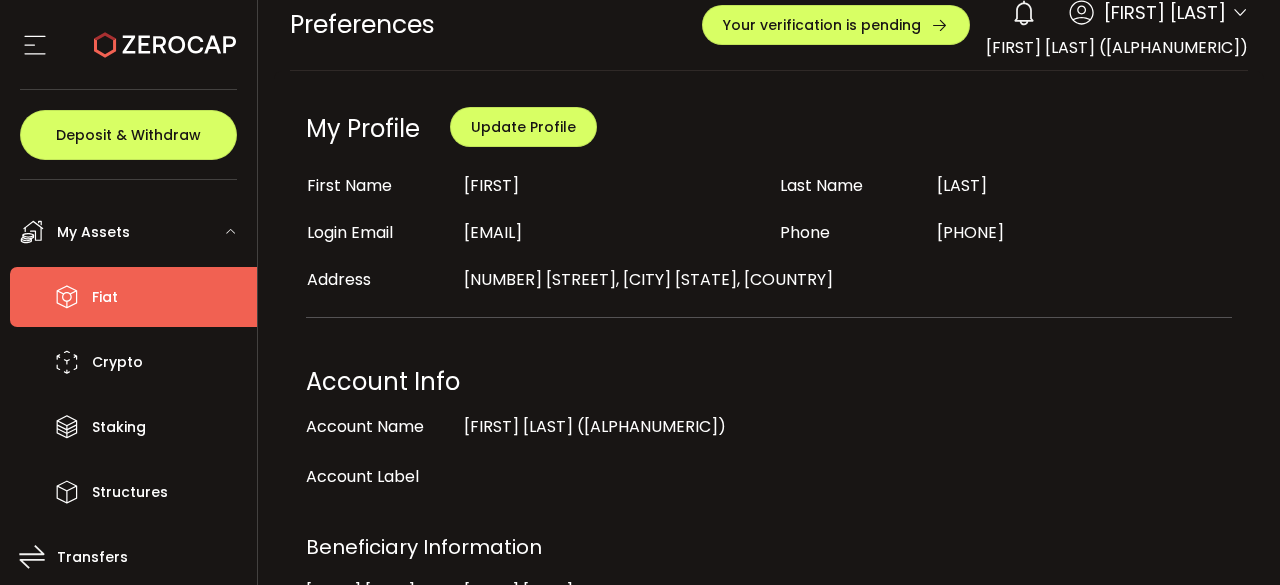 click on "Fiat" at bounding box center [105, 297] 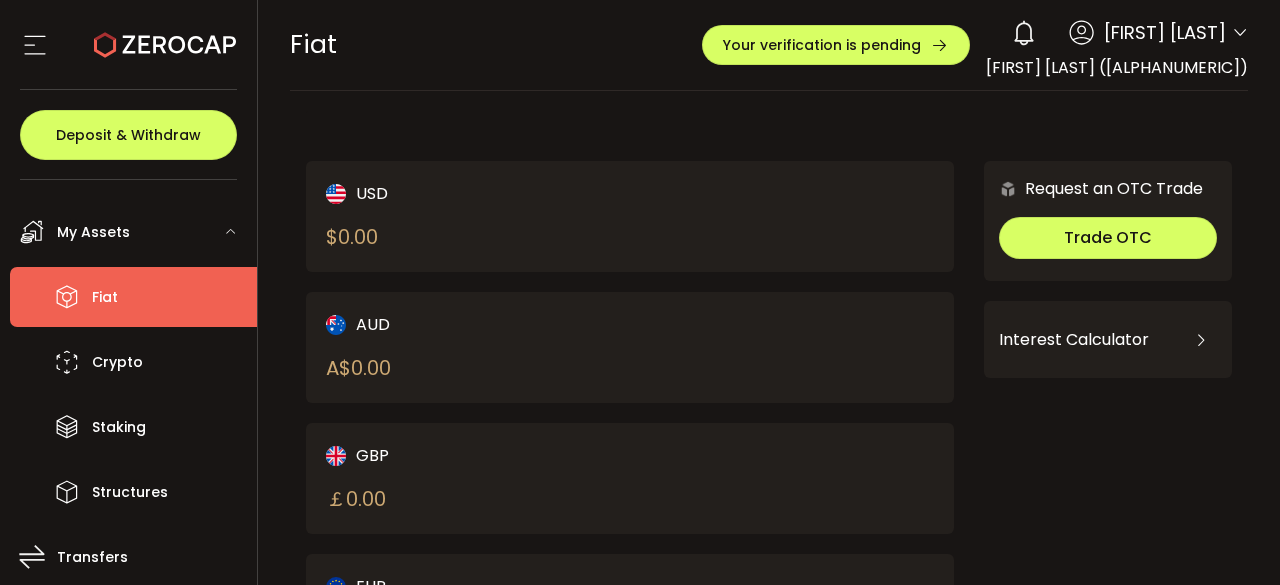click 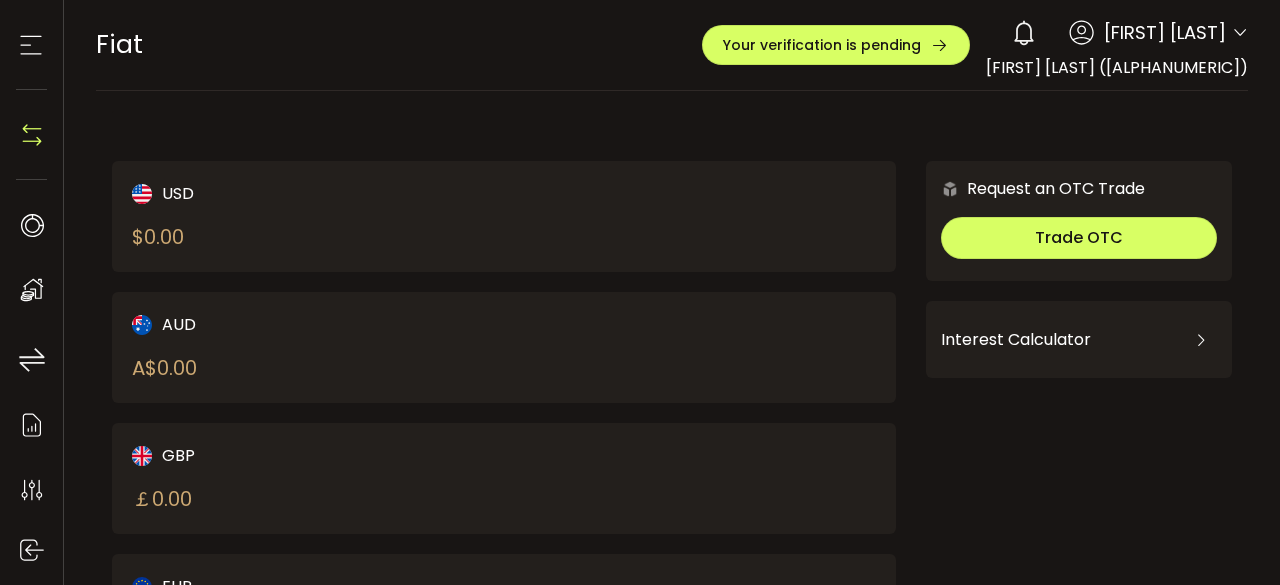 click 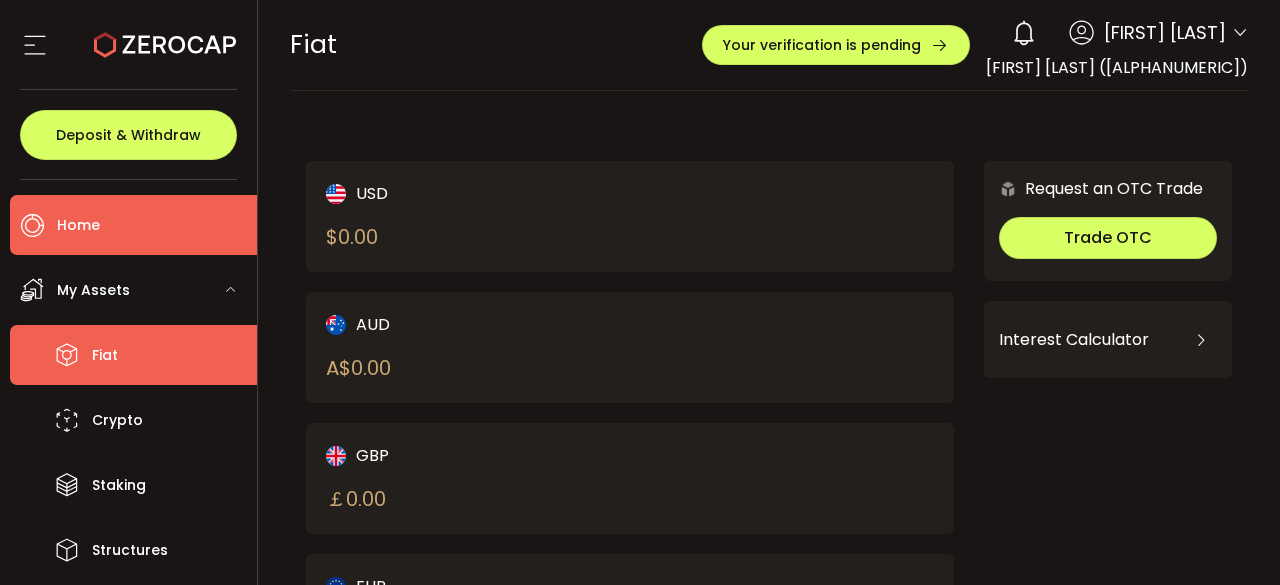 click on "Home" at bounding box center (133, 225) 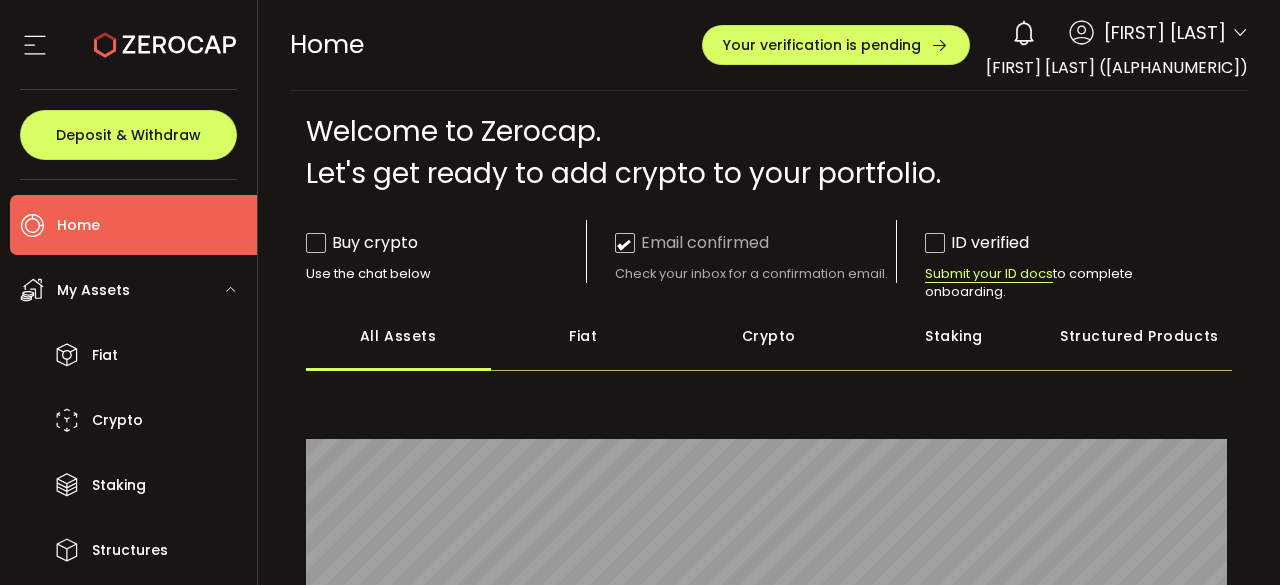 click 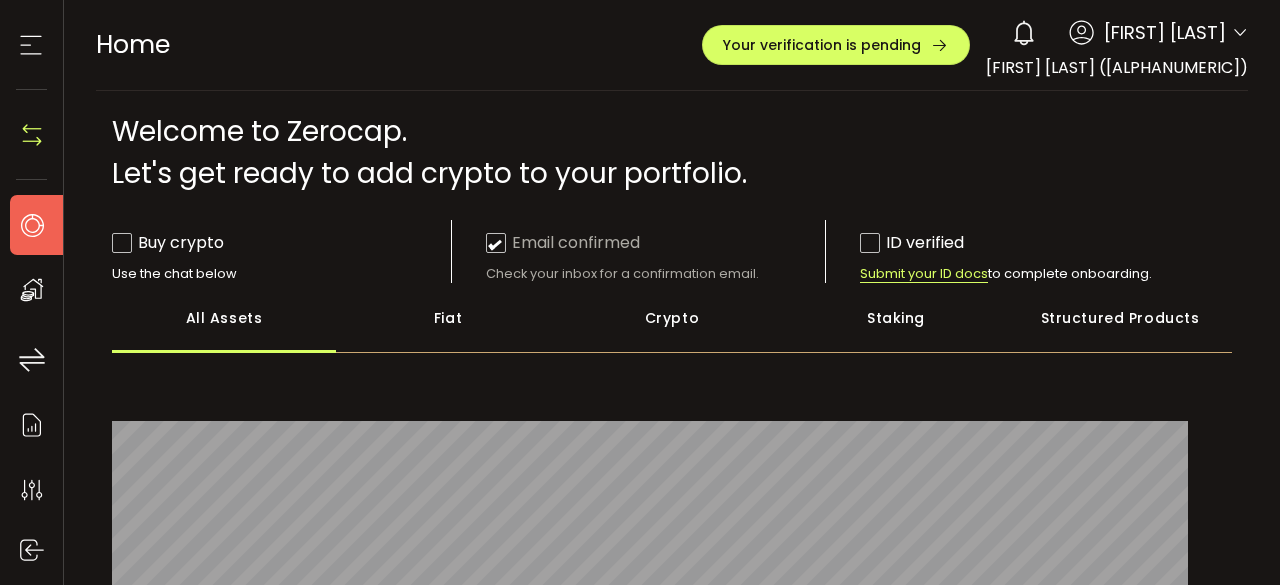 click 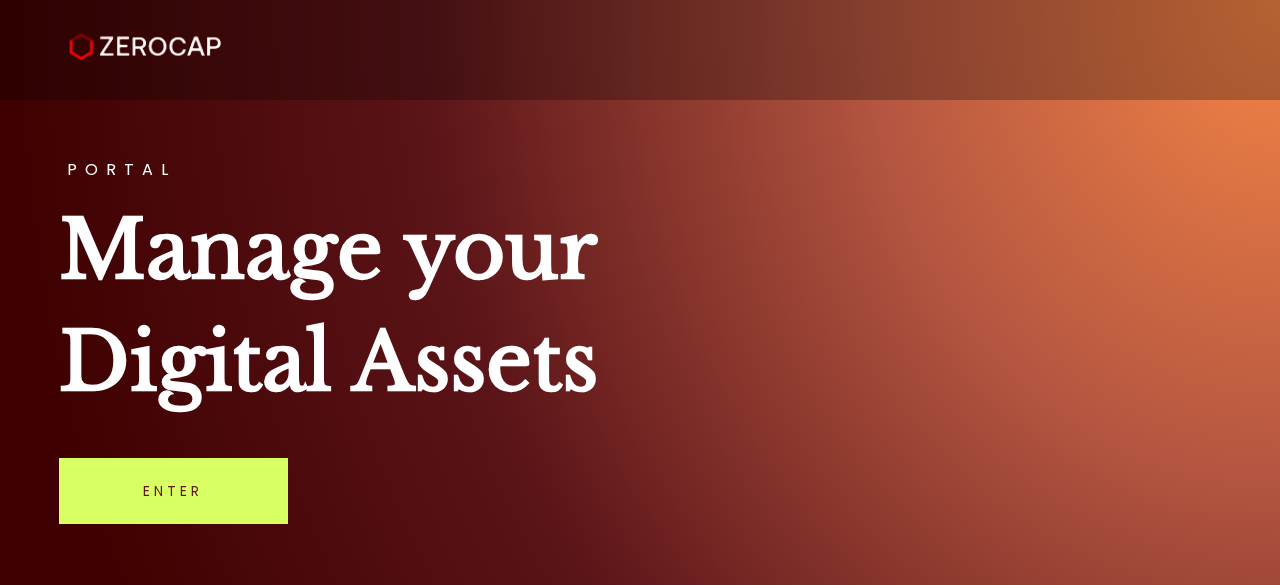 scroll, scrollTop: 0, scrollLeft: 0, axis: both 